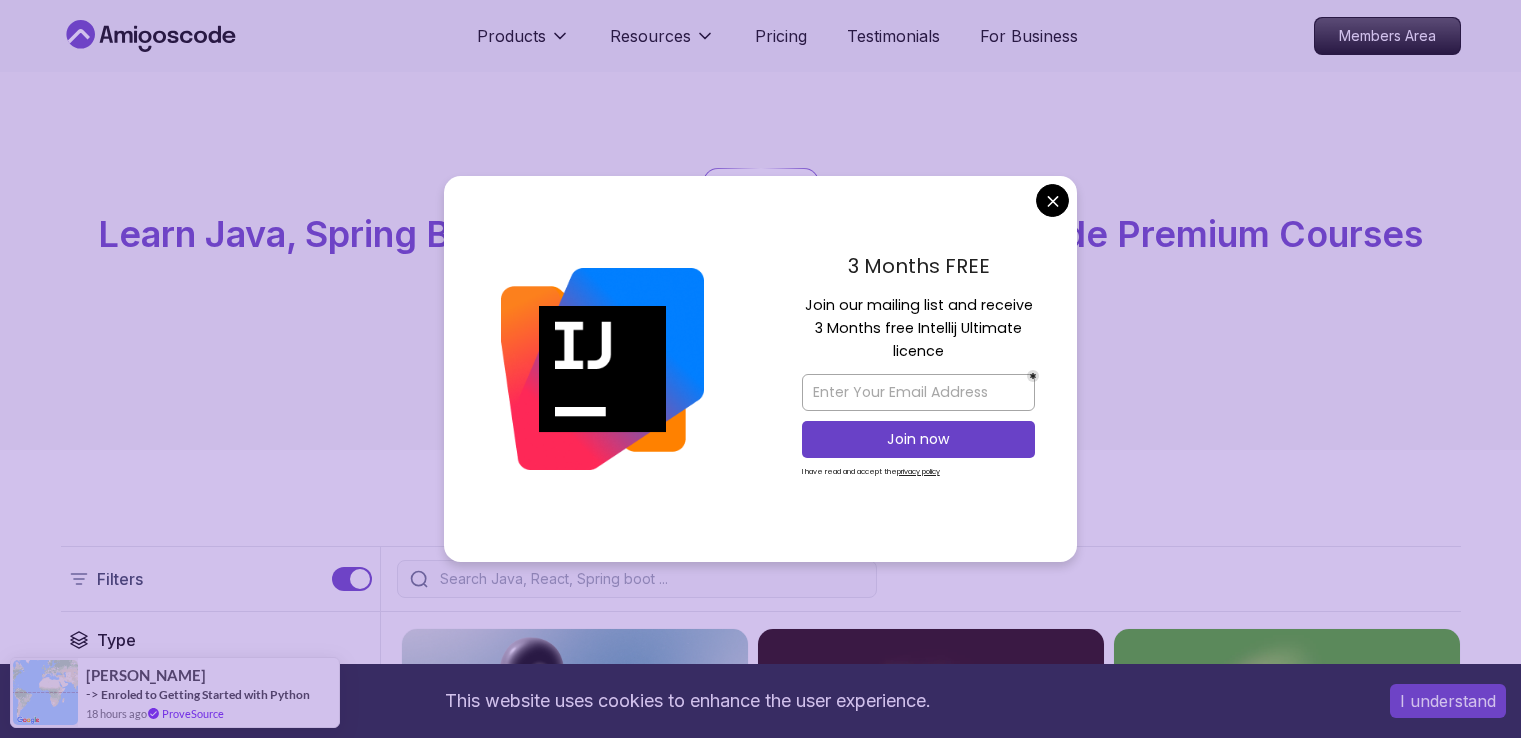 scroll, scrollTop: 0, scrollLeft: 0, axis: both 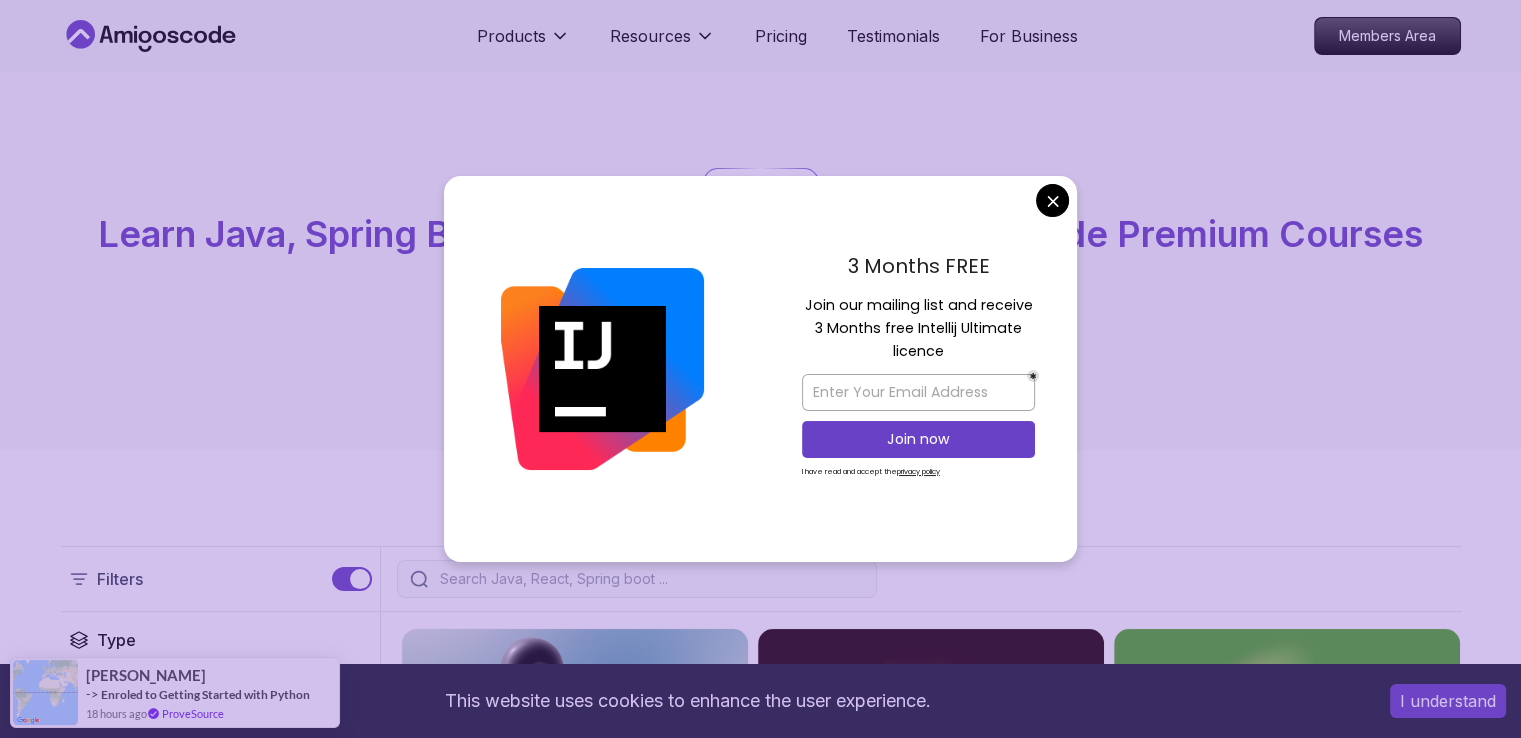 click on "All Courses Learn Java, Spring Boot, DevOps & More with Amigoscode Premium Courses Master in-demand skills like Java, Spring Boot, DevOps, React, and more through hands-on, expert-led courses. Advance your software development career with real-world projects and practical learning." at bounding box center [760, 261] 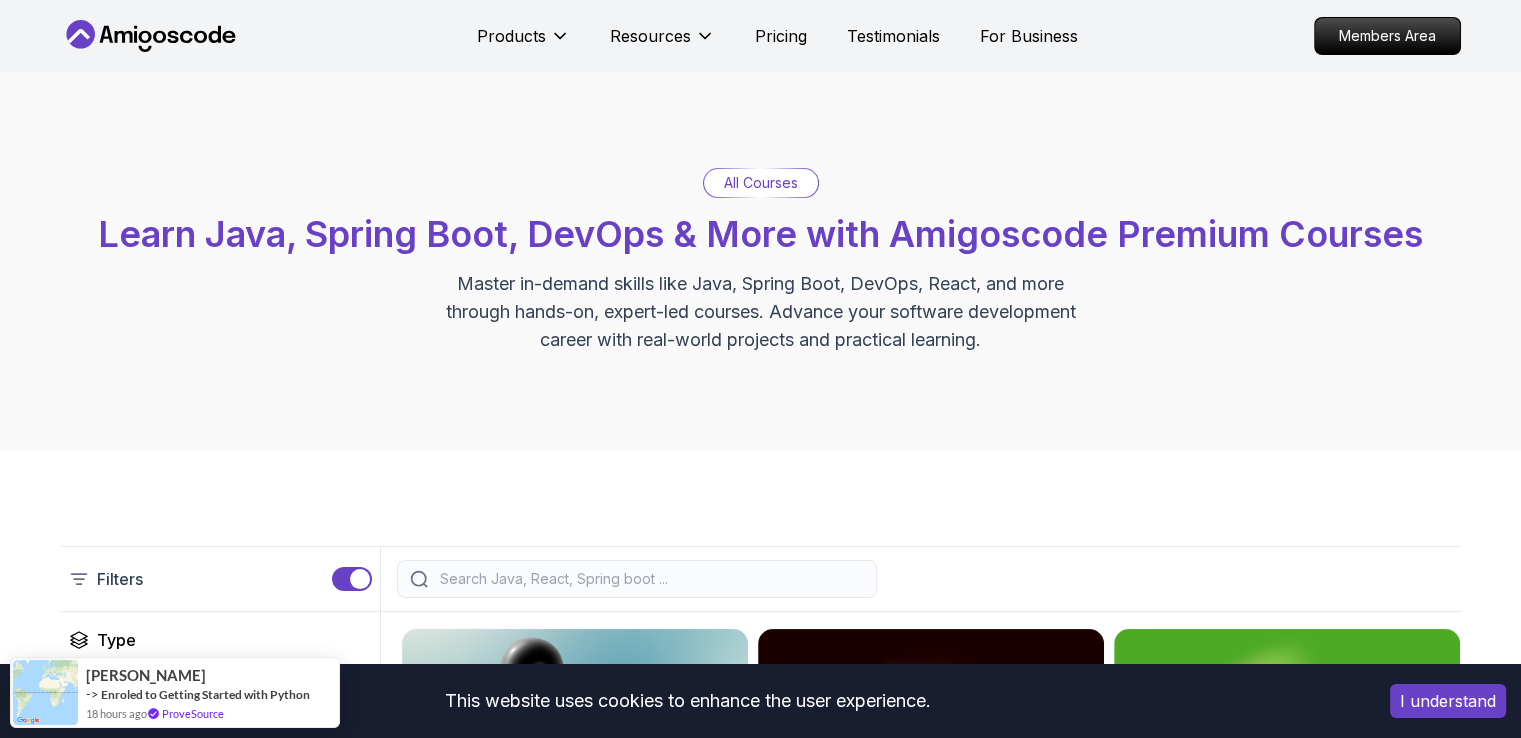 click on "This website uses cookies to enhance the user experience. I understand Products Resources Pricing Testimonials For Business Members Area Products Resources Pricing Testimonials For Business Members Area All Courses Learn Java, Spring Boot, DevOps & More with Amigoscode Premium Courses Master in-demand skills like Java, Spring Boot, DevOps, React, and more through hands-on, expert-led courses. Advance your software development career with real-world projects and practical learning. Filters Filters Type Course Build Price Pro Free Instructors Nelson Djalo Richard Abz Duration 0-1 Hour 1-3 Hours +3 Hours Track Front End Back End Dev Ops Full Stack Level Junior Mid-level Senior 6.00h Linux Fundamentals Pro Learn the fundamentals of Linux and how to use the command line 5.18h Advanced Spring Boot Pro Dive deep into Spring Boot with our advanced course, designed to take your skills from intermediate to expert level. 3.30h Building APIs with Spring Boot Pro 1.67h NEW Spring Boot for Beginners 6.65h NEW Pro 2.41h Pro" at bounding box center (760, 4985) 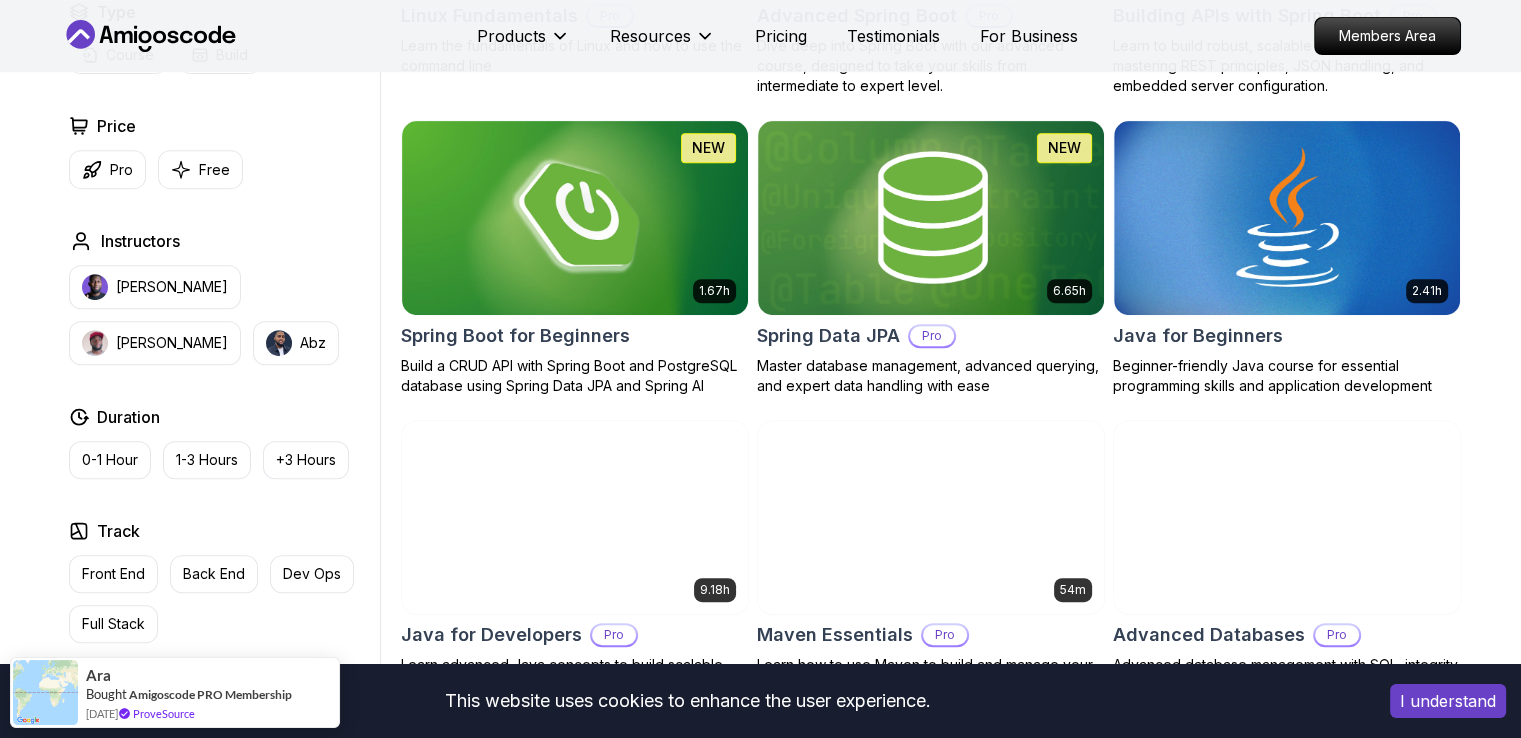 scroll, scrollTop: 800, scrollLeft: 0, axis: vertical 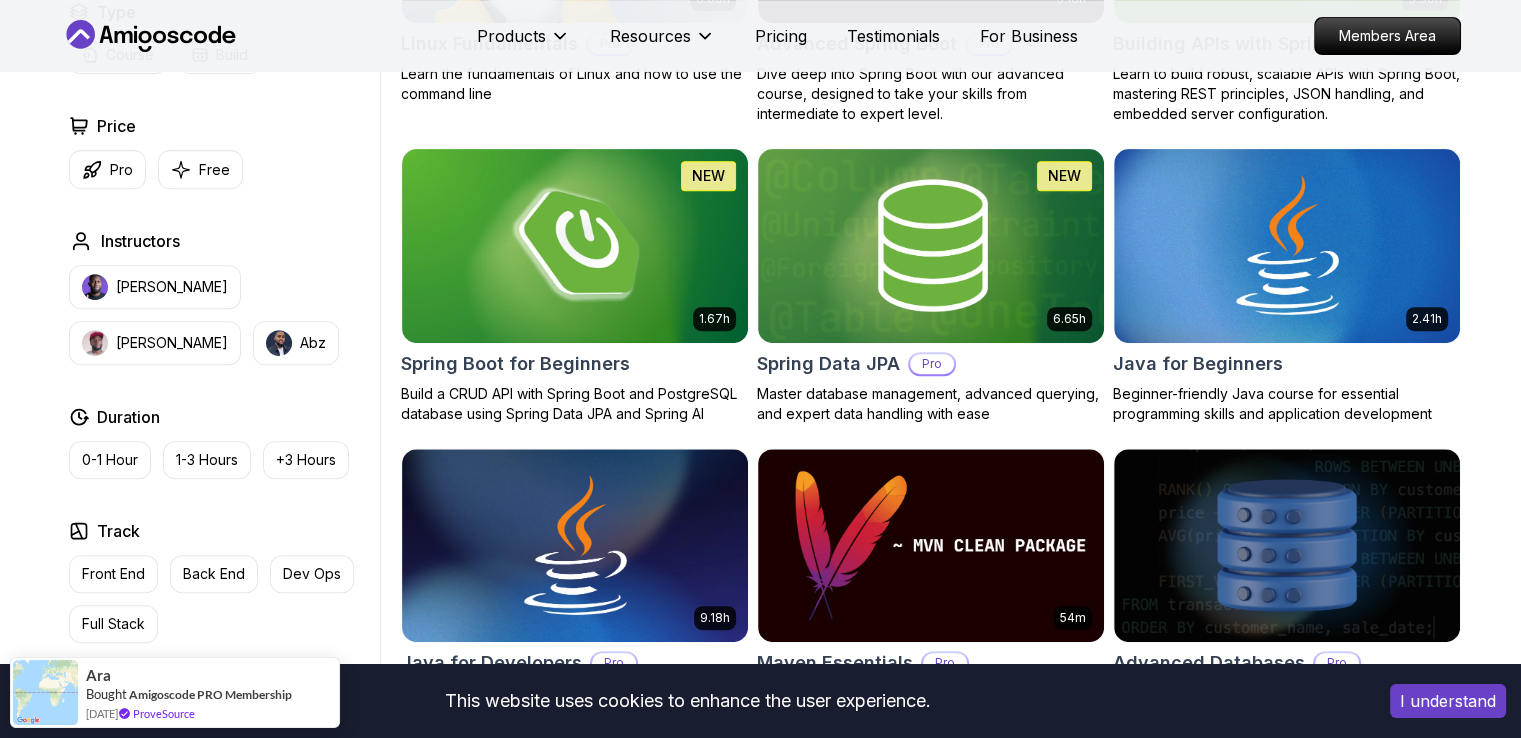 click on "Products Resources Pricing Testimonials For Business" at bounding box center [777, 36] 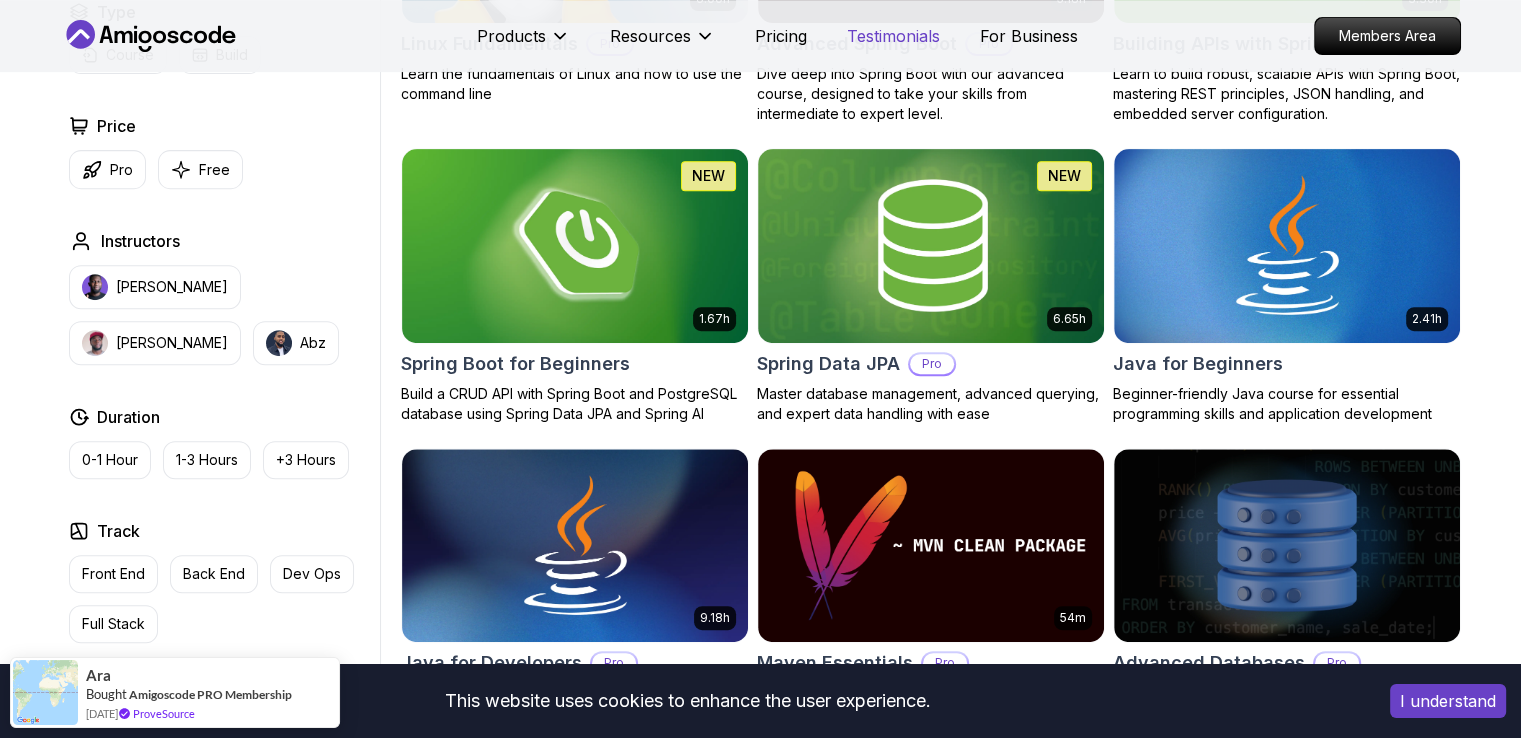 click on "Testimonials" at bounding box center (893, 36) 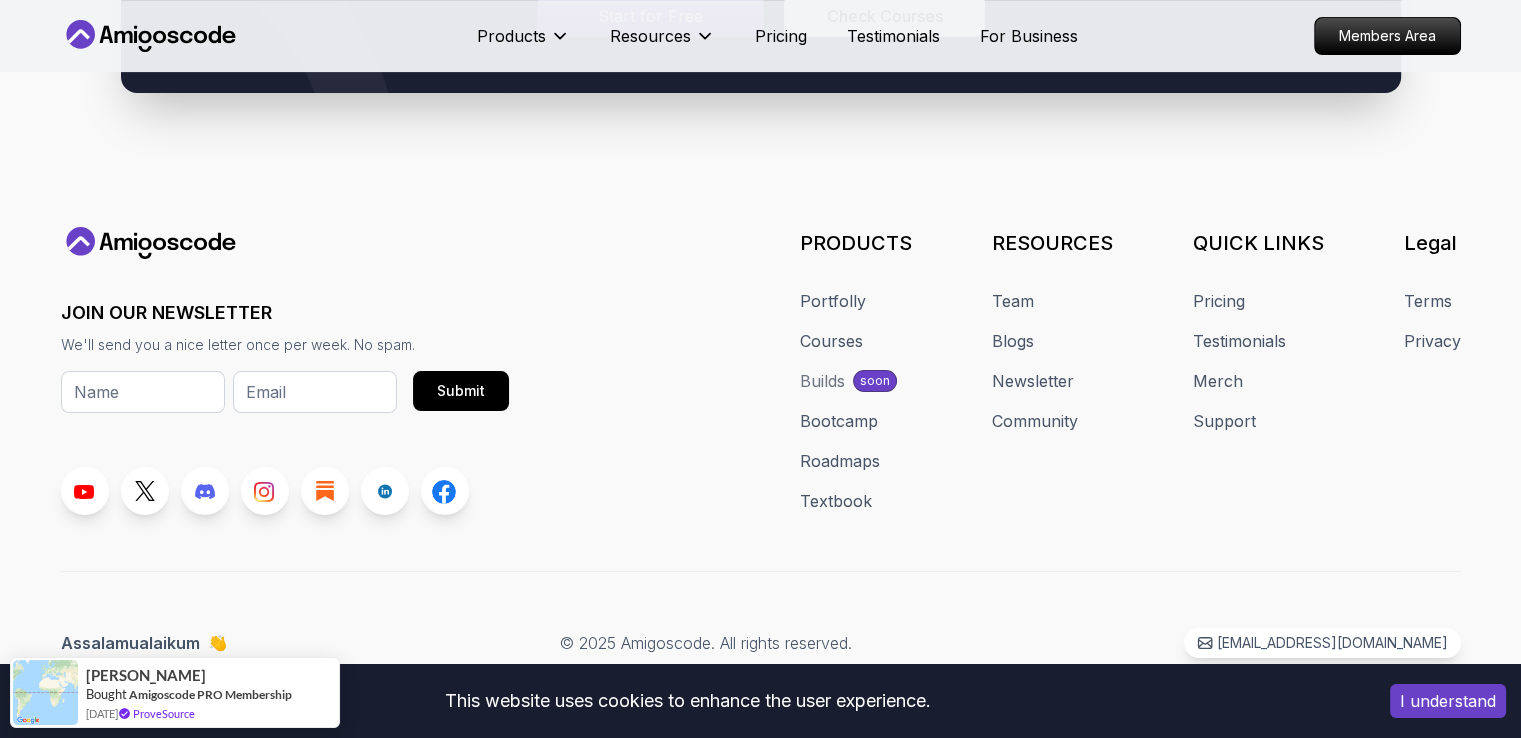 scroll, scrollTop: 5700, scrollLeft: 0, axis: vertical 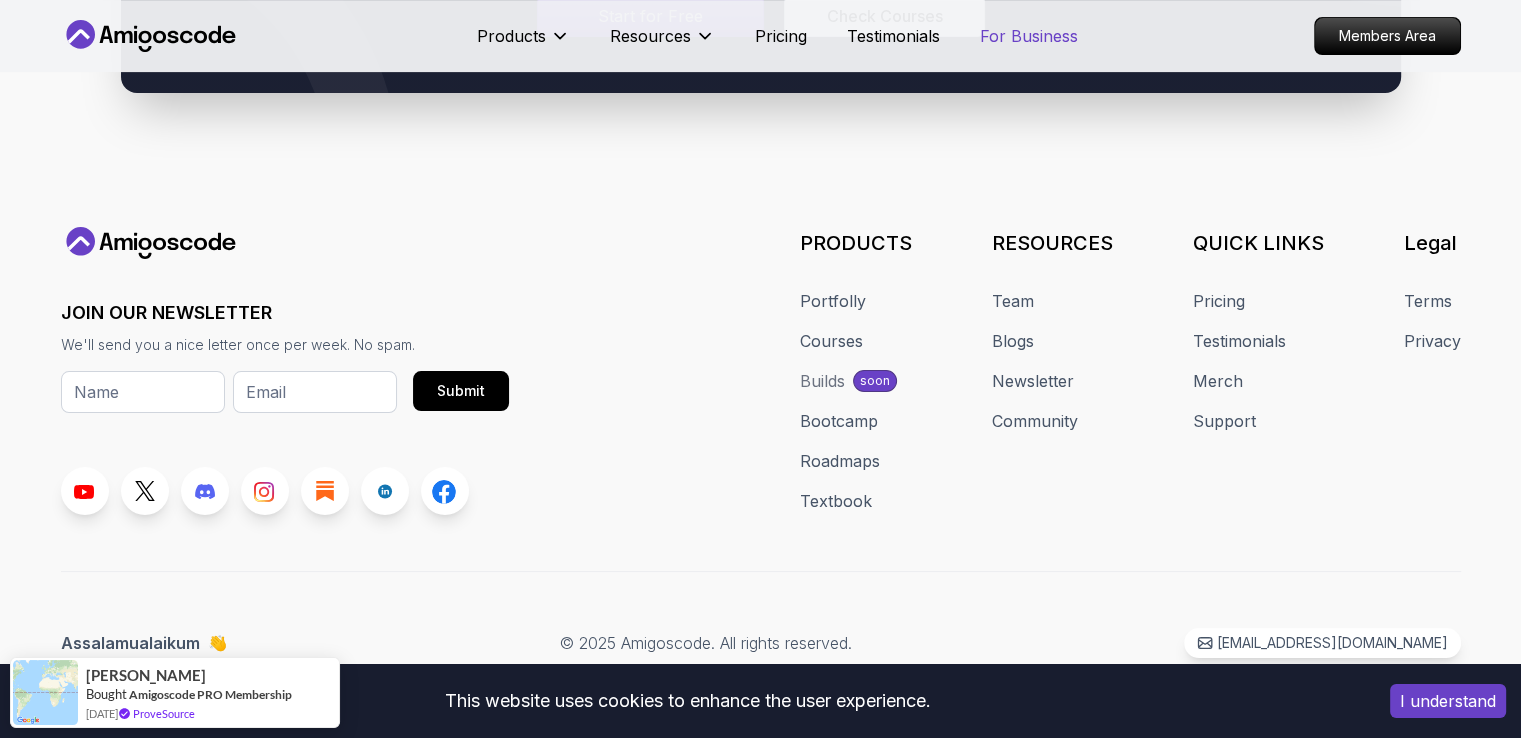 click on "For Business" at bounding box center (1029, 36) 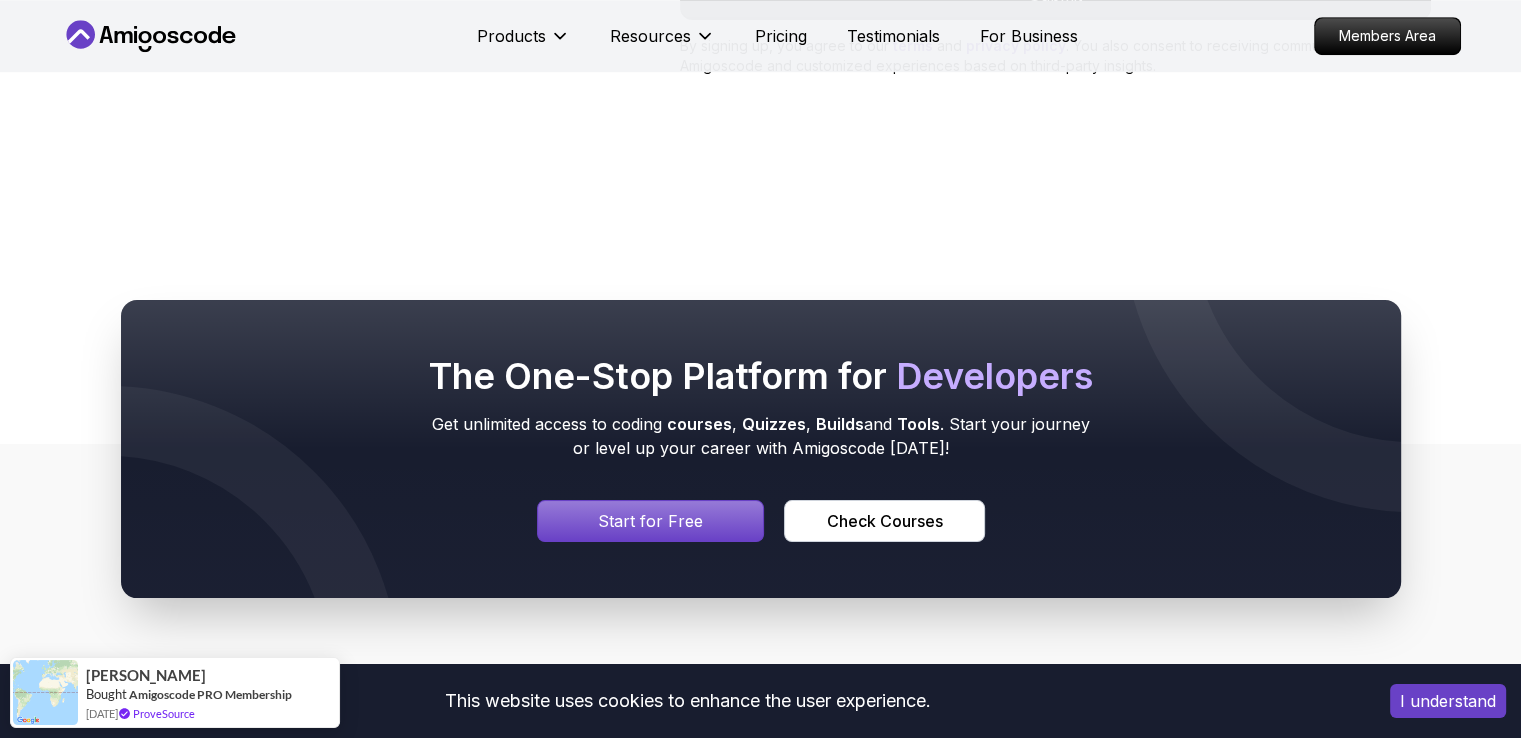 scroll, scrollTop: 1583, scrollLeft: 0, axis: vertical 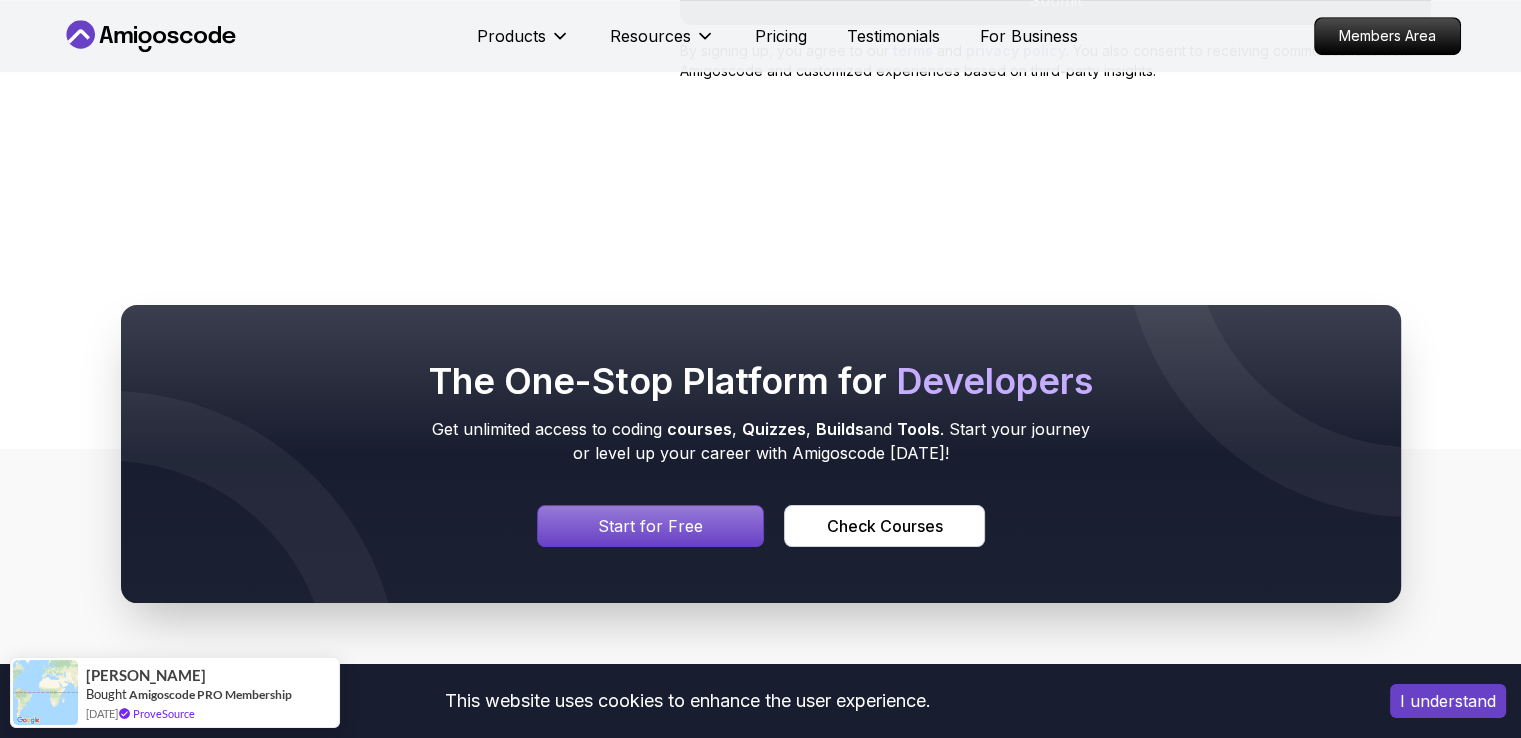 click on "Products Resources Pricing Testimonials For Business" at bounding box center (777, 36) 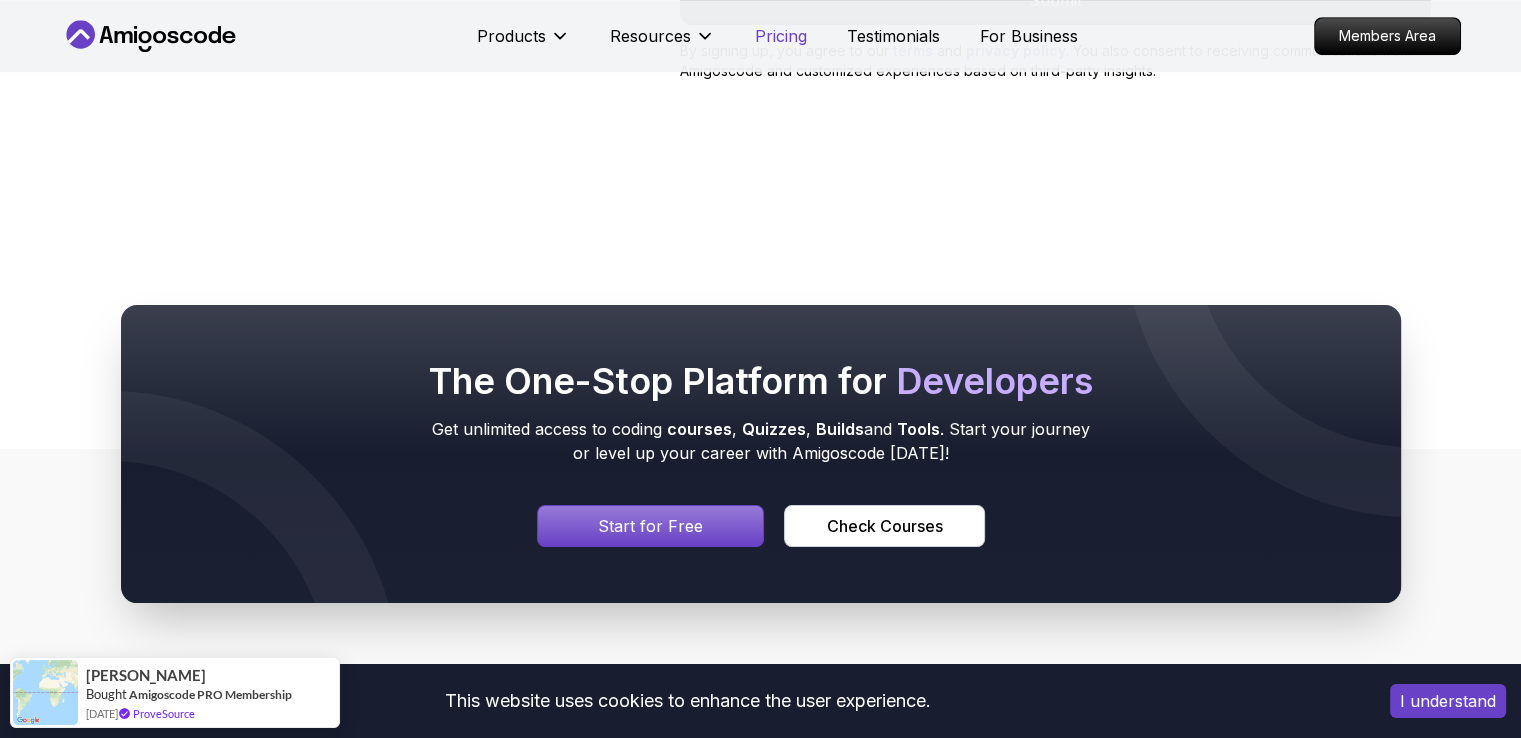 click on "Pricing" at bounding box center [781, 36] 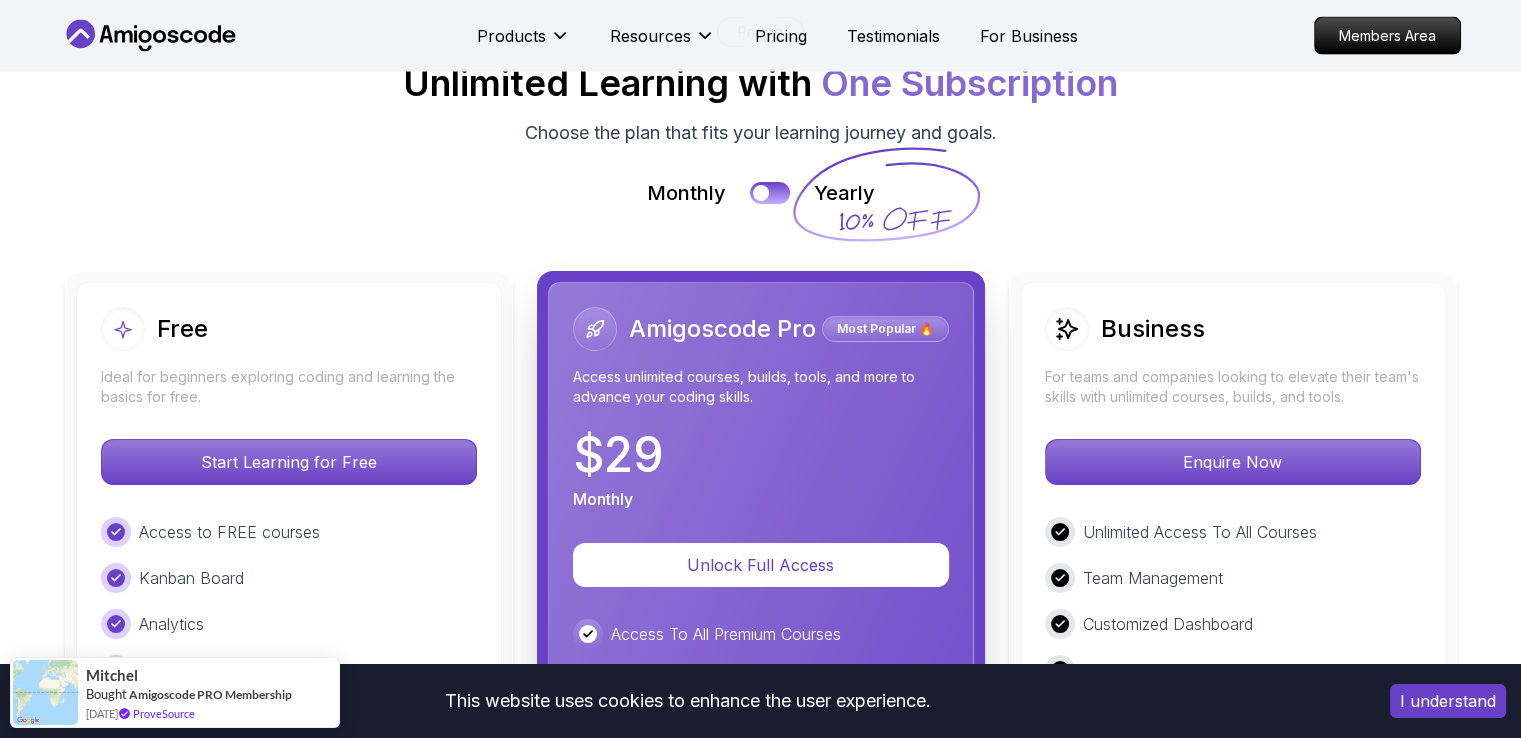scroll, scrollTop: 4377, scrollLeft: 0, axis: vertical 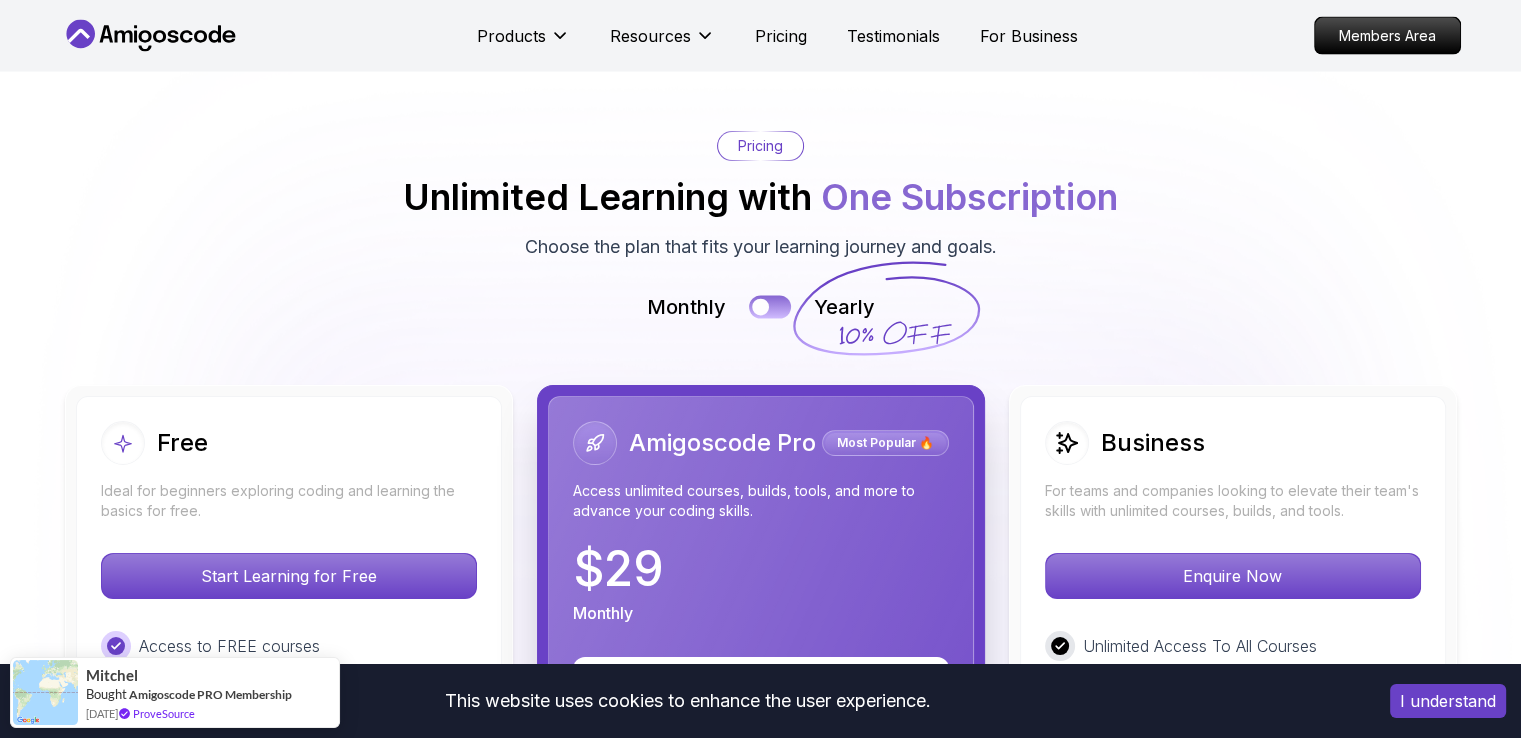 click at bounding box center (770, 307) 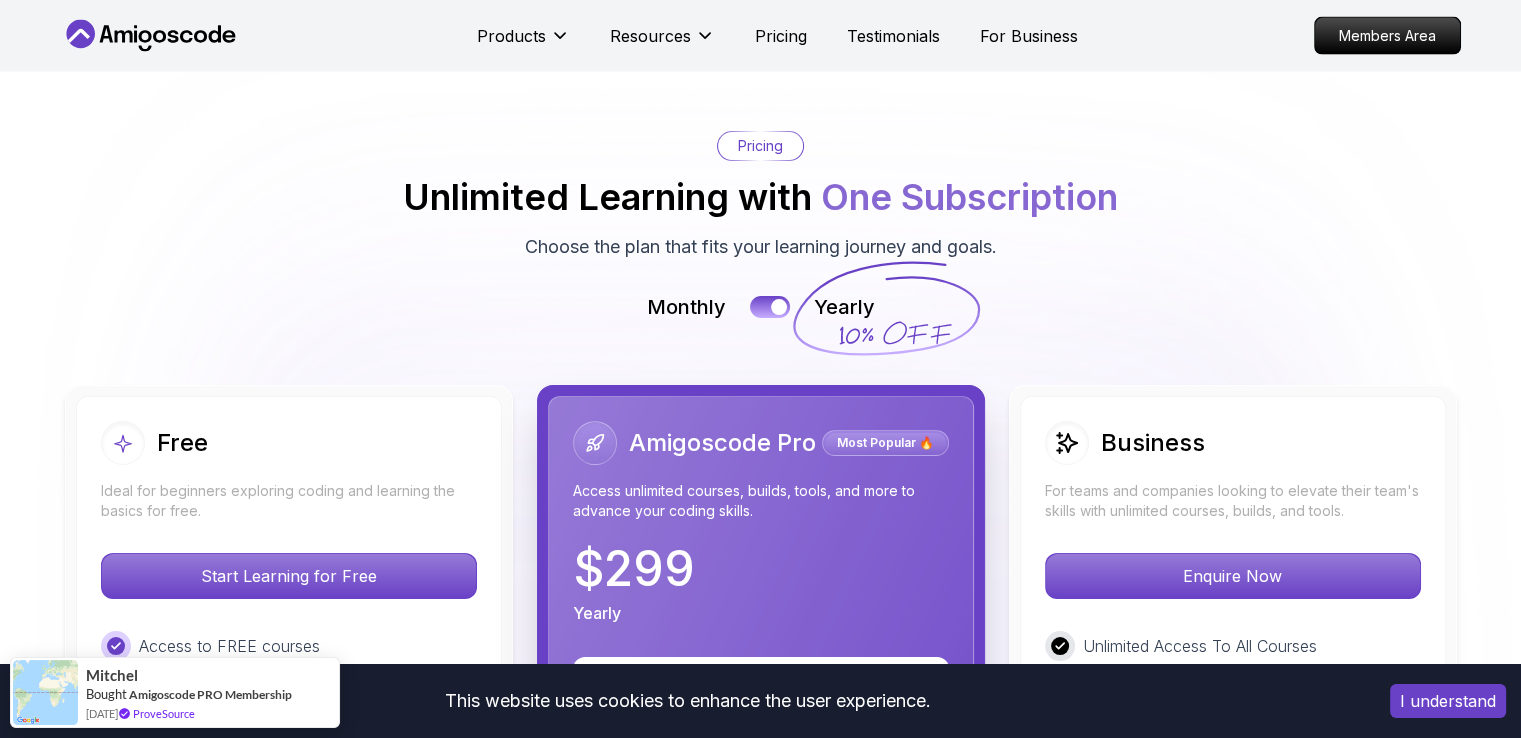click at bounding box center (770, 307) 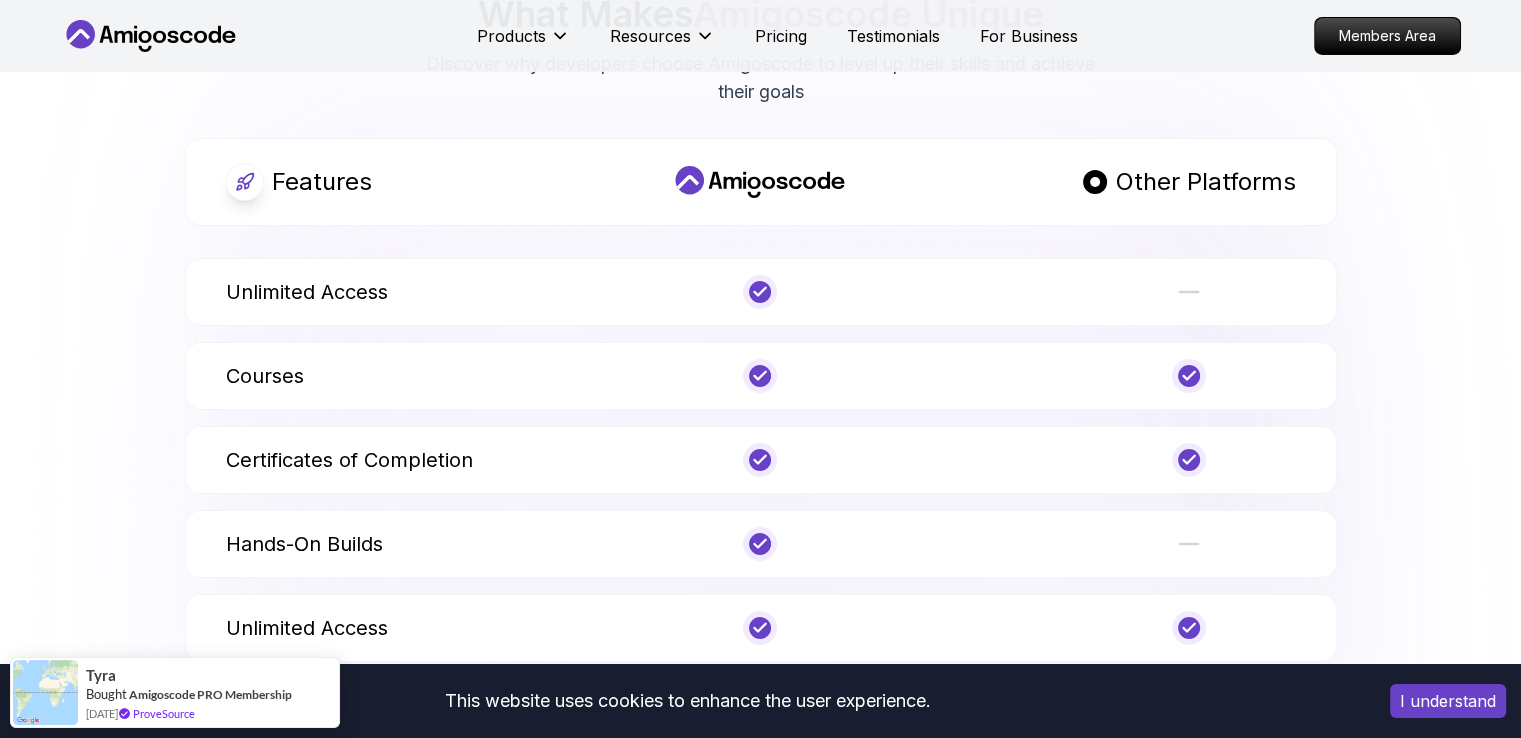 scroll, scrollTop: 6977, scrollLeft: 0, axis: vertical 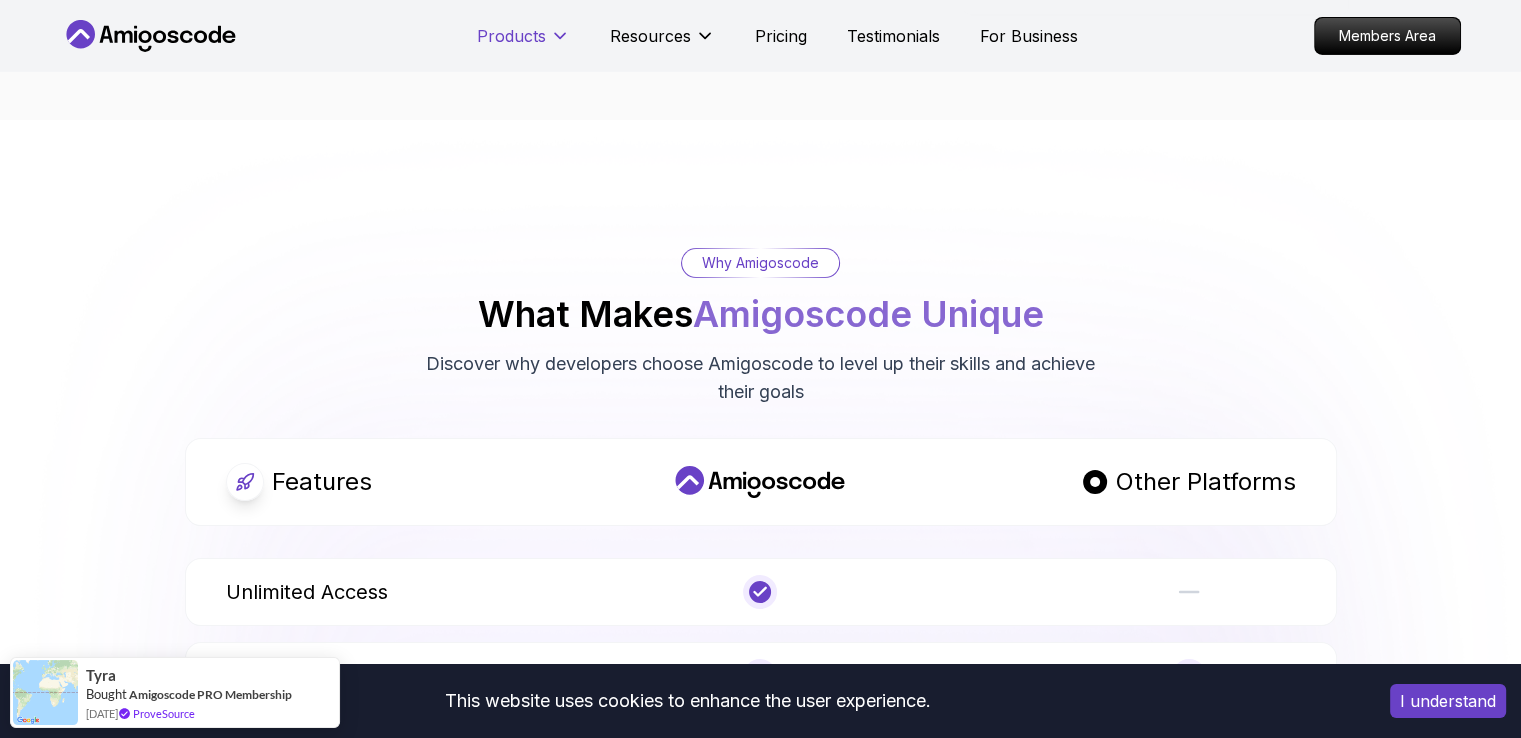 click 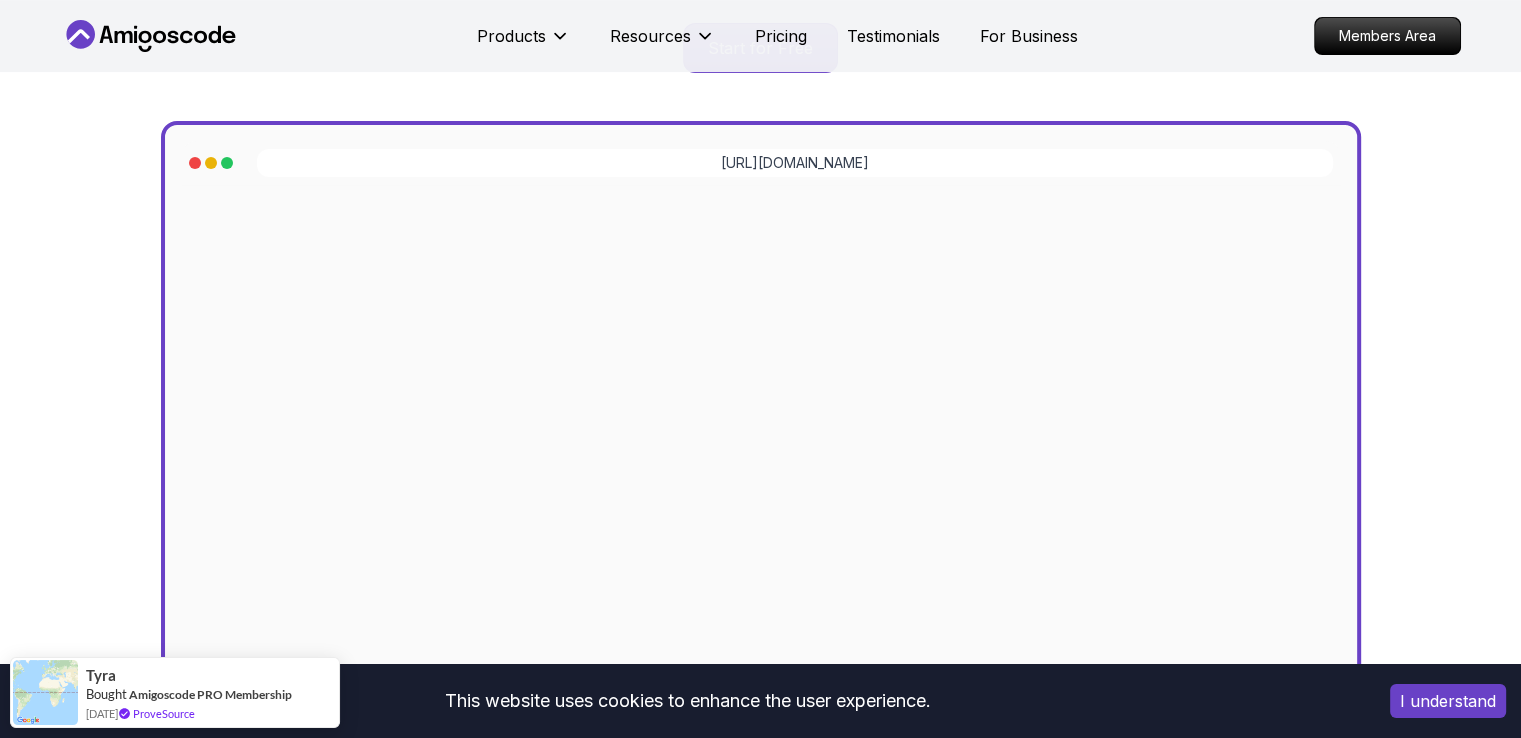 scroll, scrollTop: 0, scrollLeft: 0, axis: both 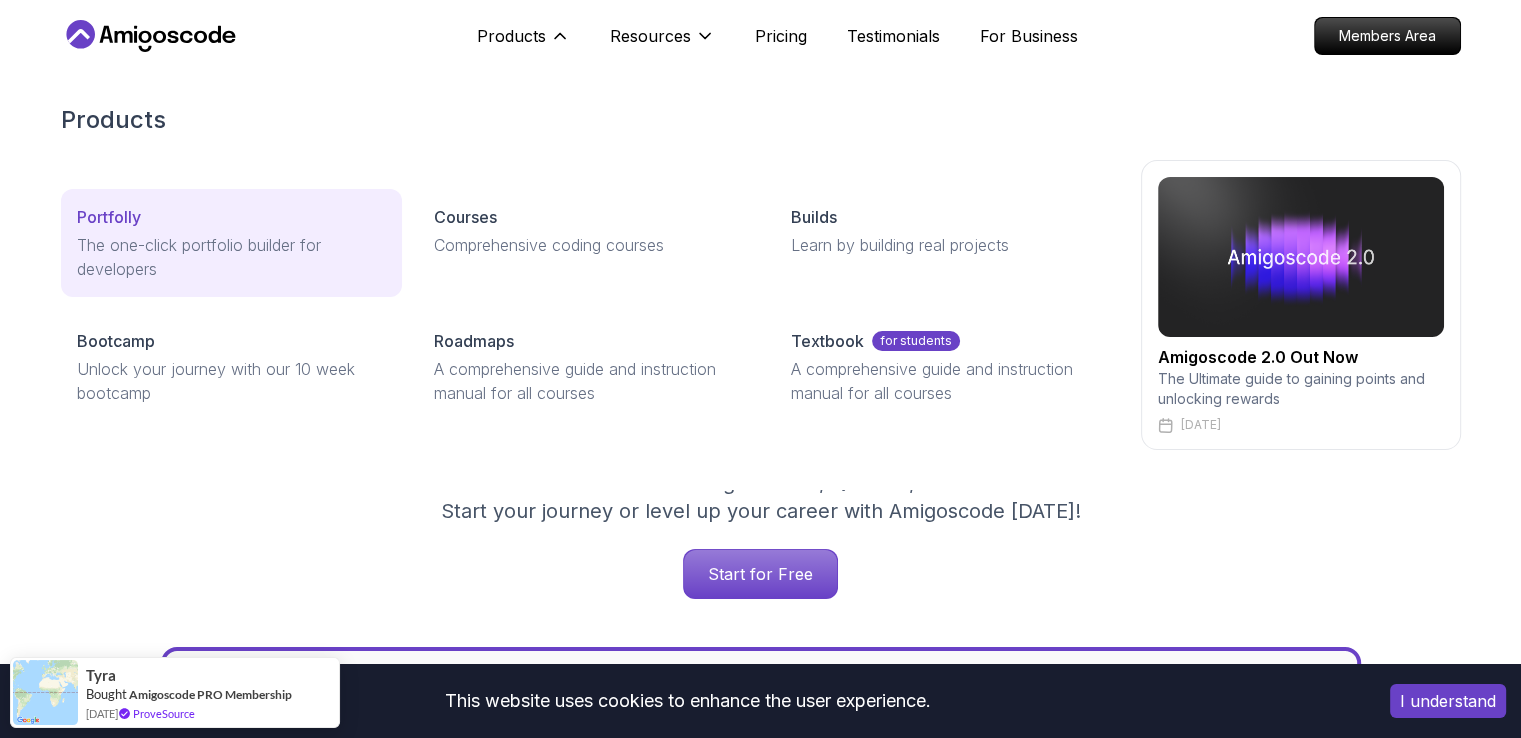 click on "The one-click portfolio builder for developers" at bounding box center (231, 257) 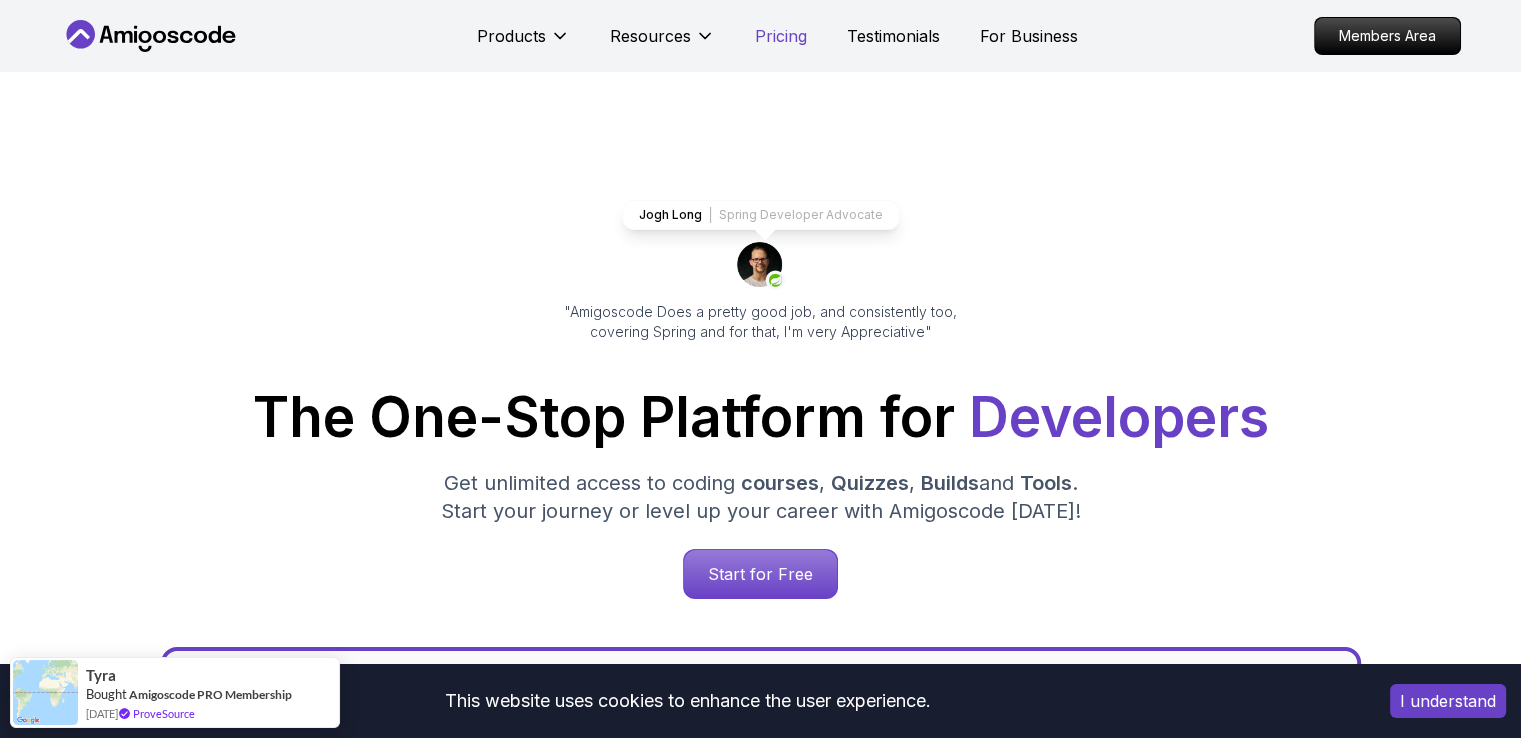 click on "Pricing" at bounding box center [781, 36] 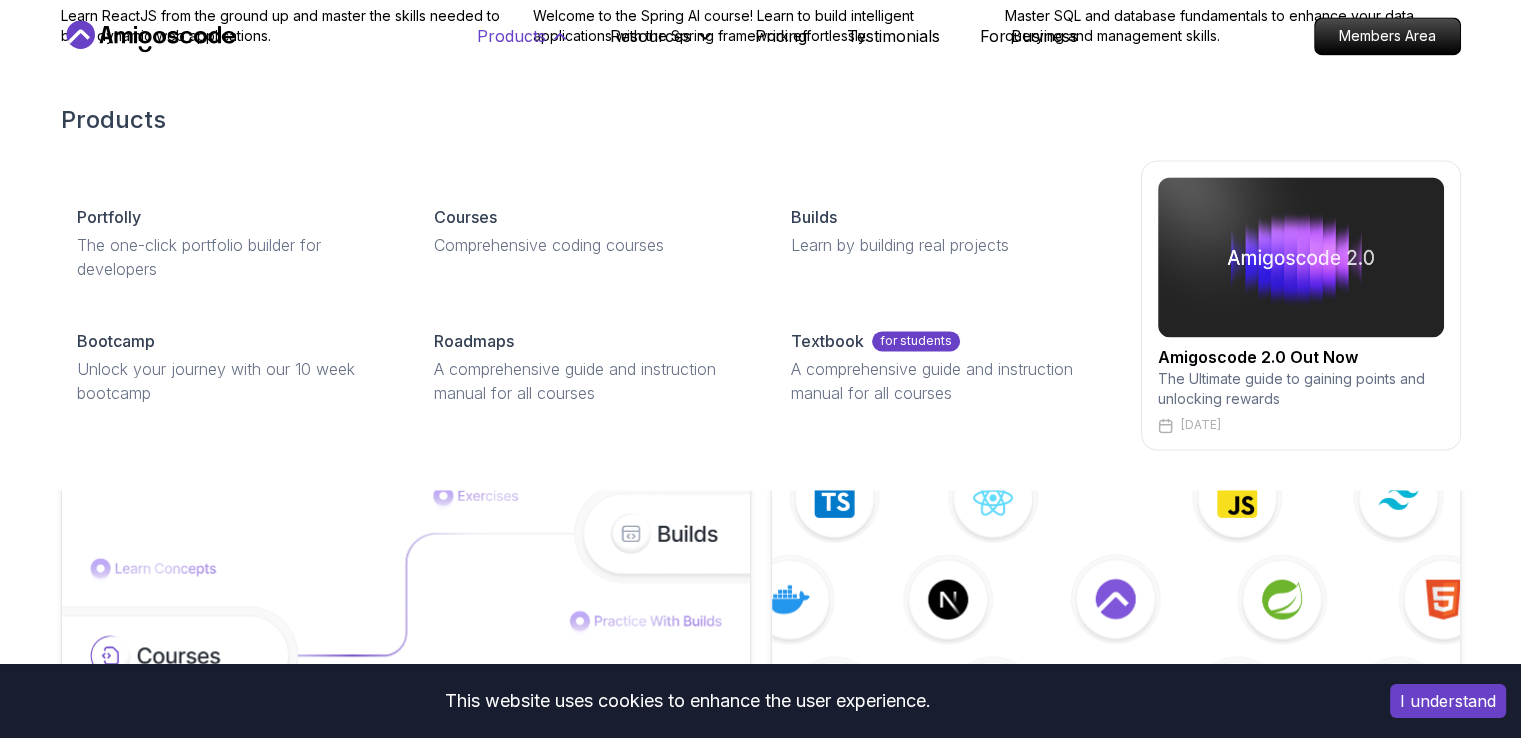 scroll, scrollTop: 2795, scrollLeft: 0, axis: vertical 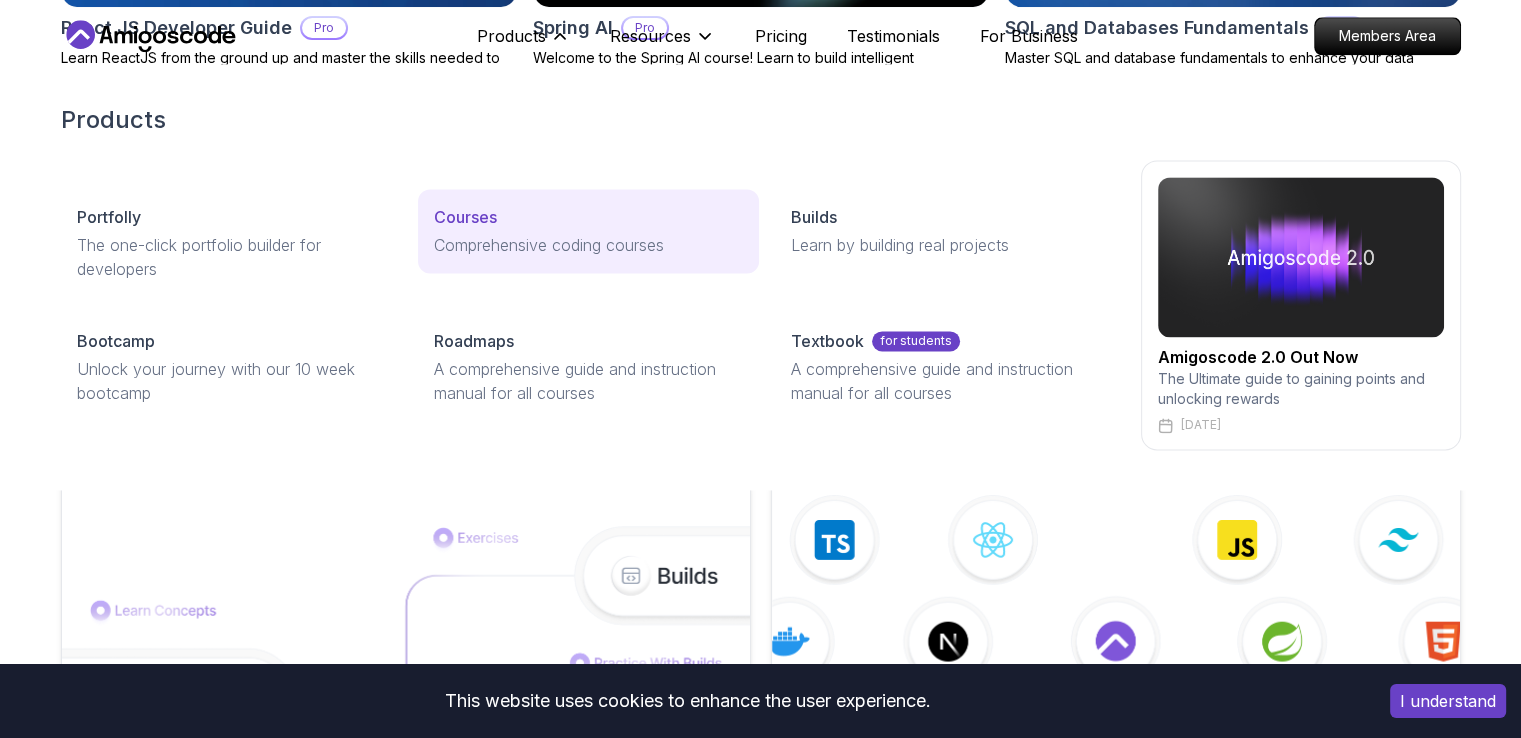 click on "Courses" at bounding box center (465, 217) 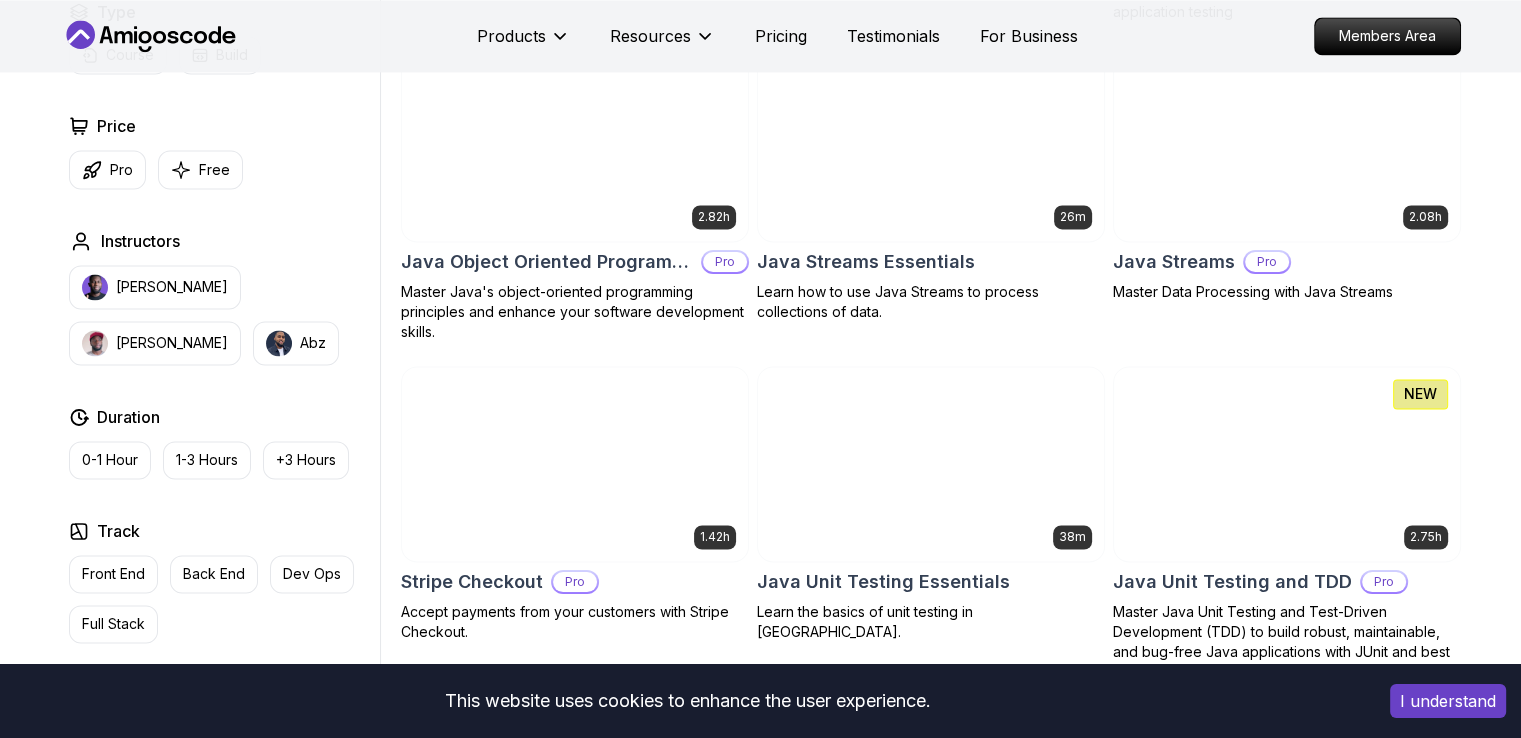 scroll, scrollTop: 3200, scrollLeft: 0, axis: vertical 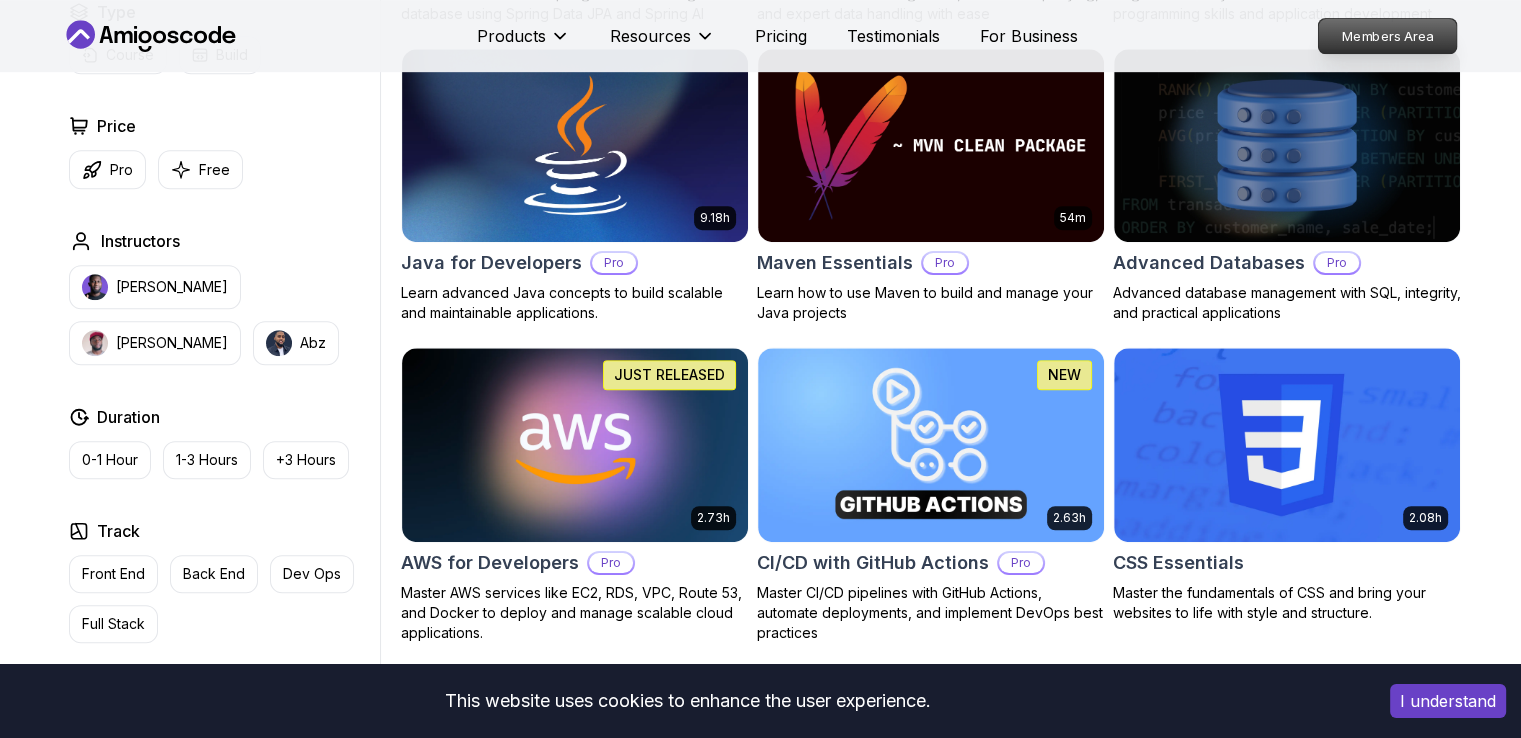 click on "Members Area" at bounding box center [1387, 36] 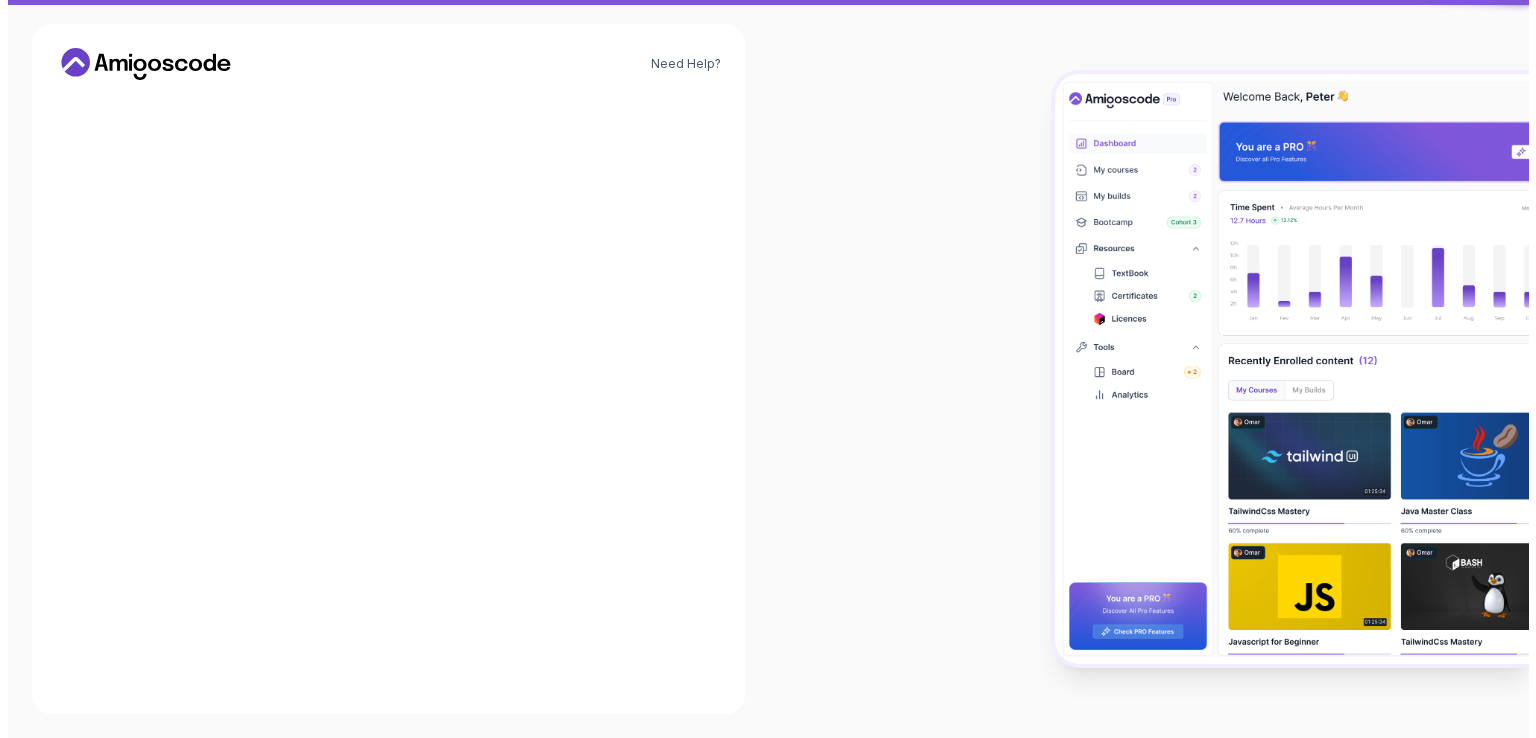 scroll, scrollTop: 0, scrollLeft: 0, axis: both 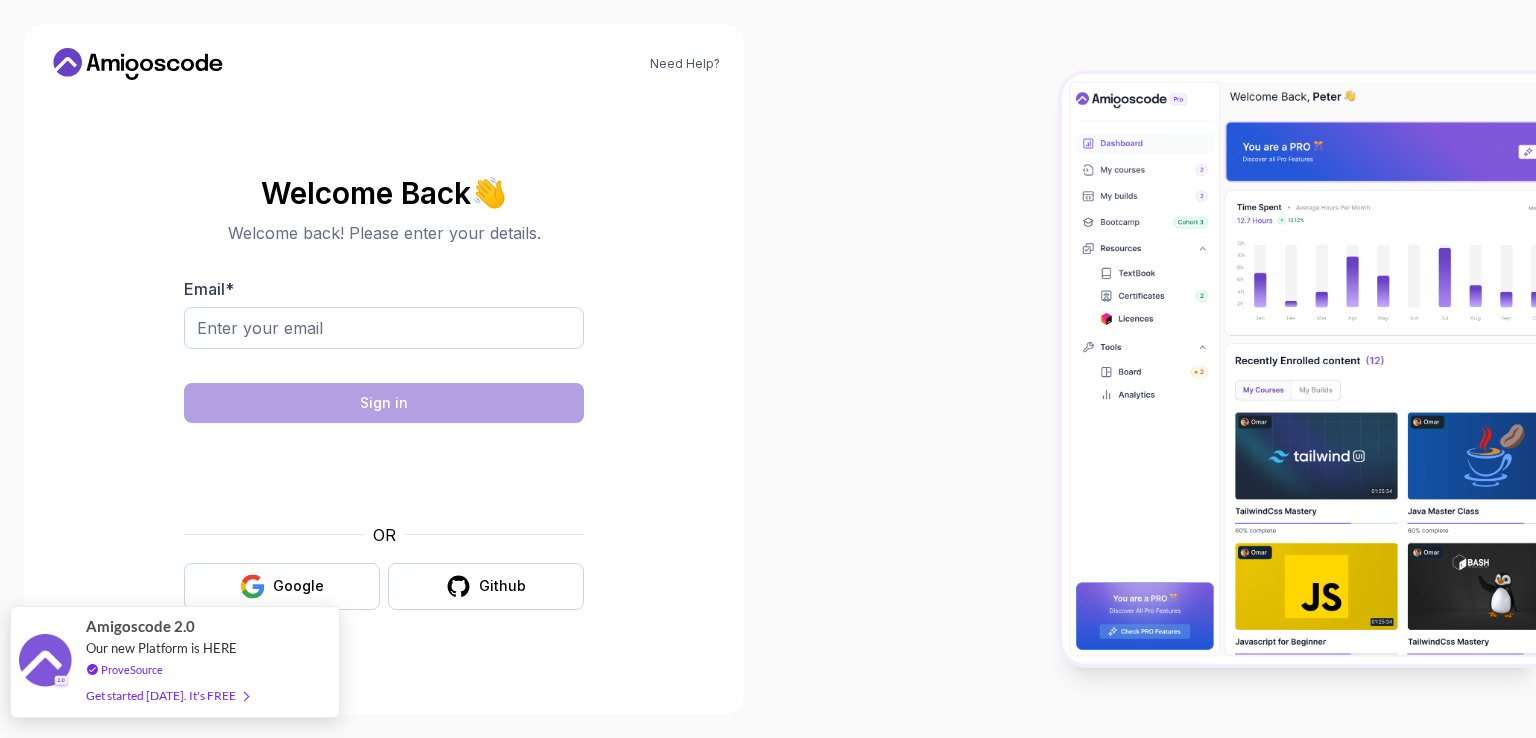 click on "Amigoscode 2.0 Our new Platform is HERE    ProveSource Get started today. It's FREE" at bounding box center [170, 662] 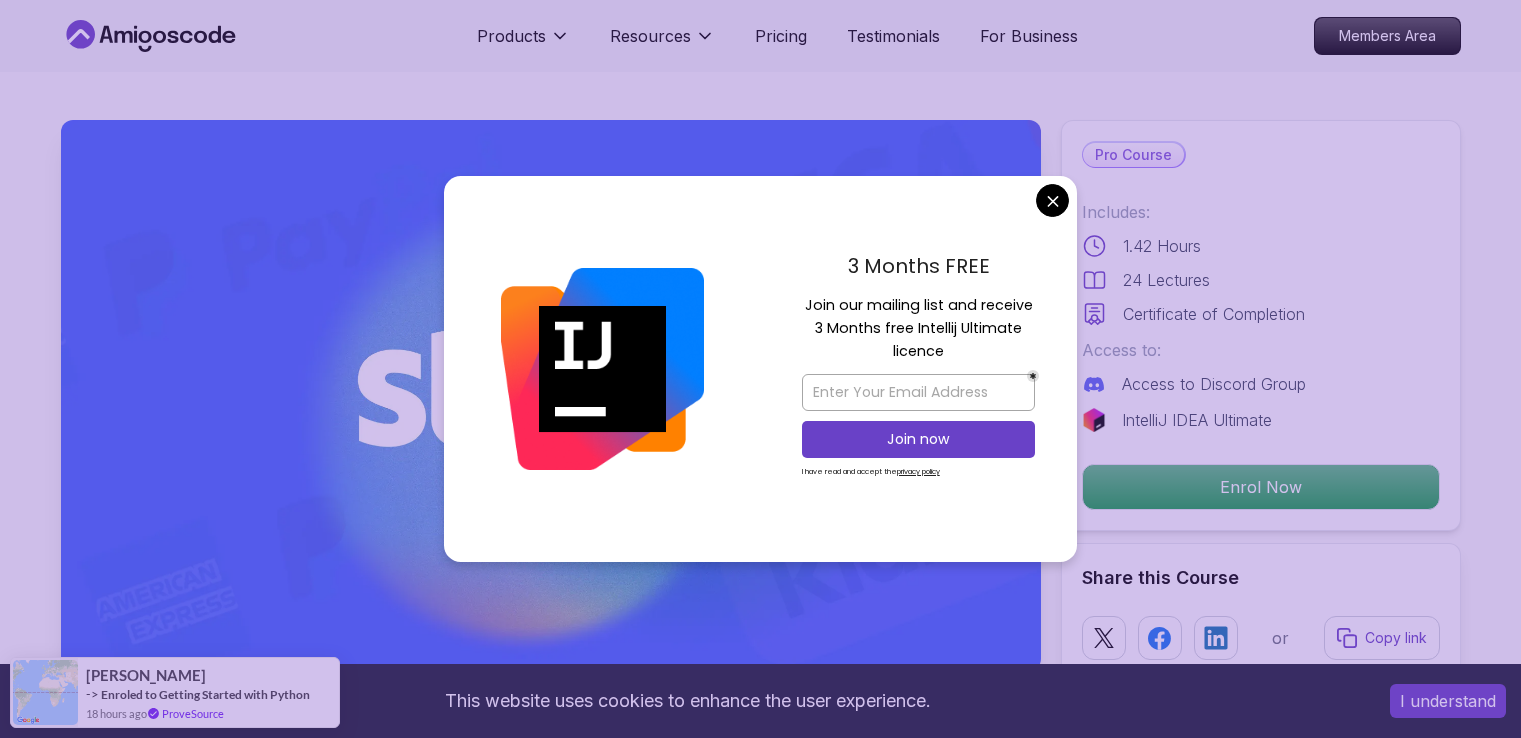 scroll, scrollTop: 0, scrollLeft: 0, axis: both 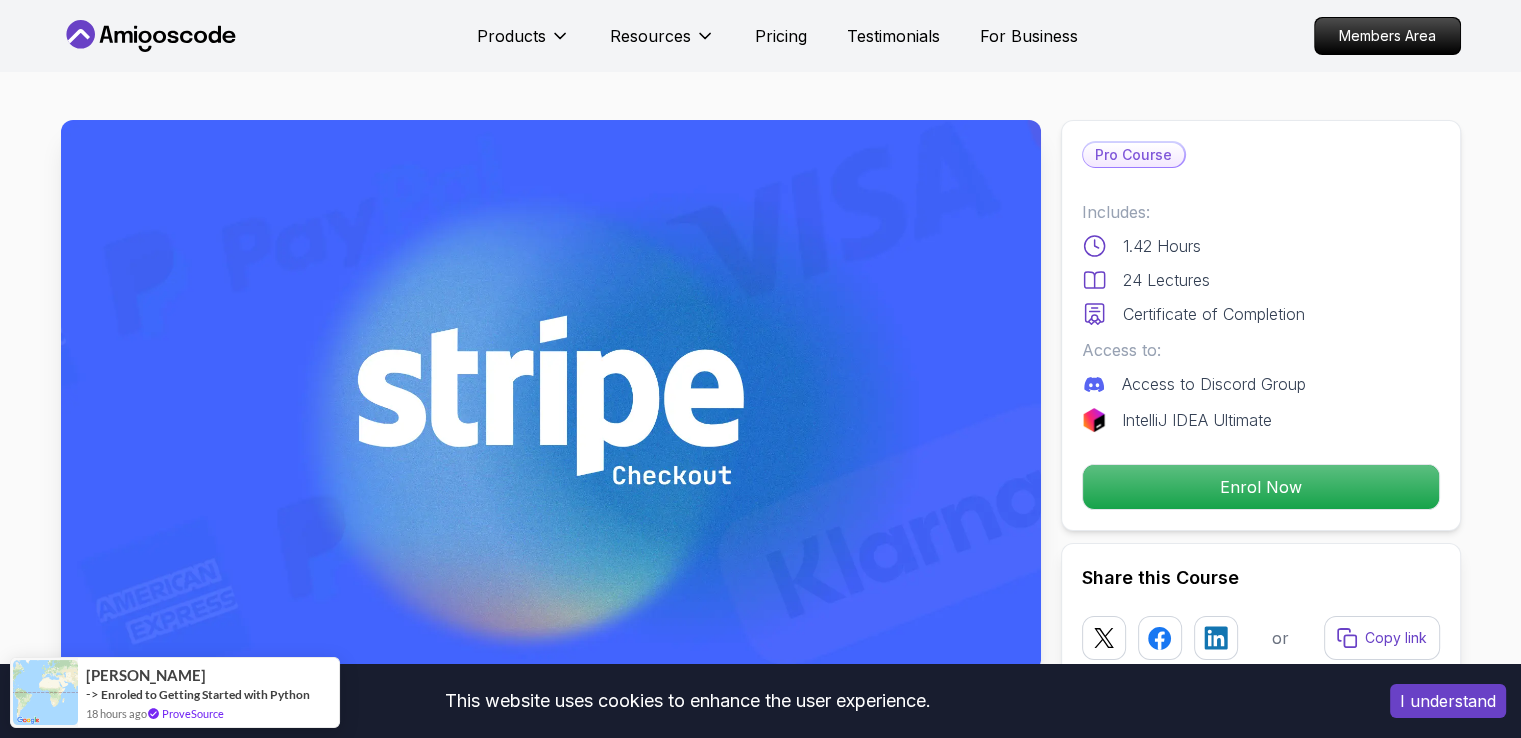 click on "This website uses cookies to enhance the user experience. I understand Products Resources Pricing Testimonials For Business Members Area Products Resources Pricing Testimonials For Business Members Area Stripe Checkout Accept payments from your customers with Stripe Checkout. Mama Samba Braima Djalo  /   Instructor Pro Course Includes: 1.42 Hours 24 Lectures Certificate of Completion Access to: Access to Discord Group IntelliJ IDEA Ultimate Enrol Now Share this Course or Copy link Got a Team of 5 or More? With one subscription, give your entire team access to all courses and features. Check our Business Plan Mama Samba Braima Djalo  /   Instructor What you will learn java stripe spring-boot spring Getting Started with Stripe - Create a Stripe account, configure products, and explore Stripe's API keys and checkout links. Project Bootstrap - Set up your Java project with IntelliJ and Stripe dependencies for smooth integration. Java Stripe Checkout: Simplify Payment Integration
Java Stripe Checkout" at bounding box center (760, 4113) 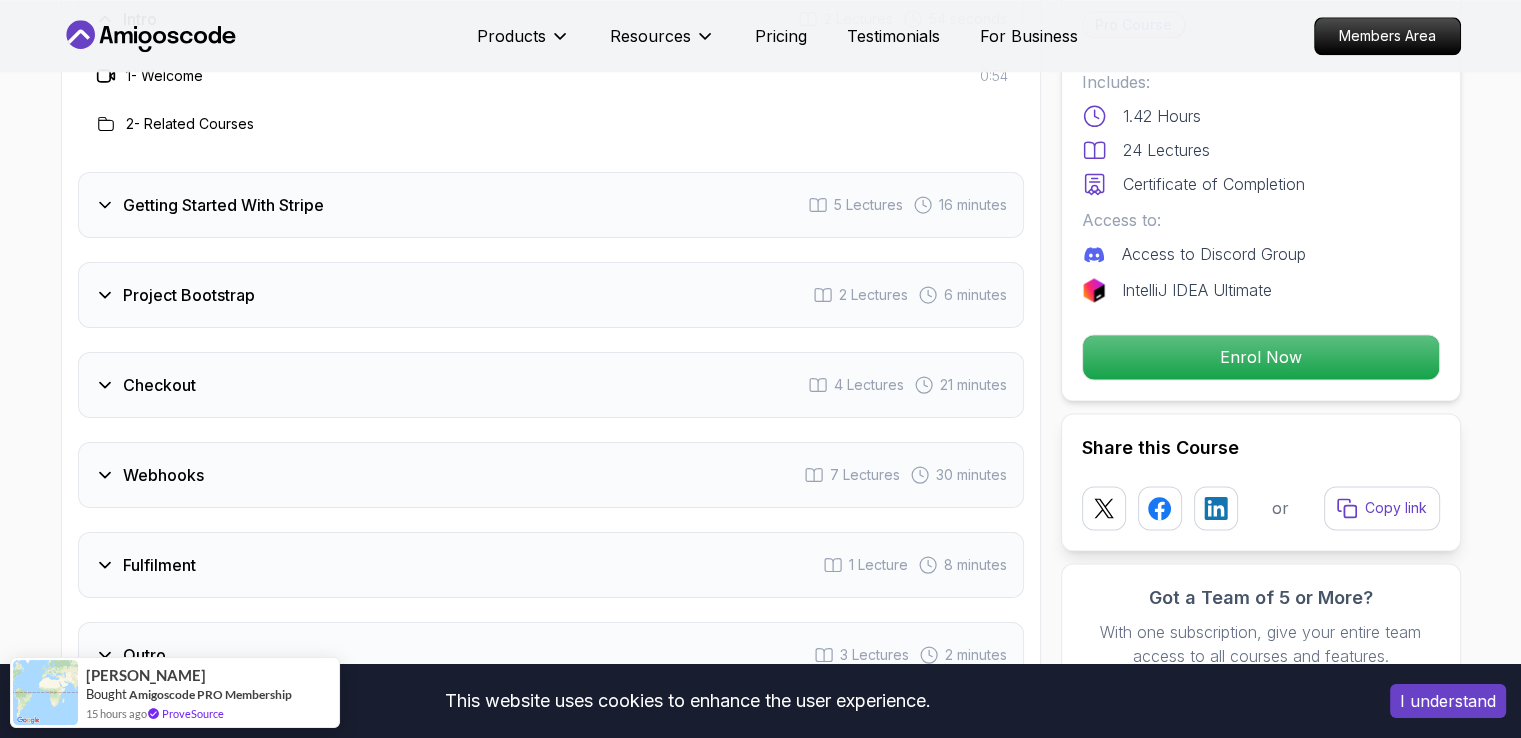 scroll, scrollTop: 2700, scrollLeft: 0, axis: vertical 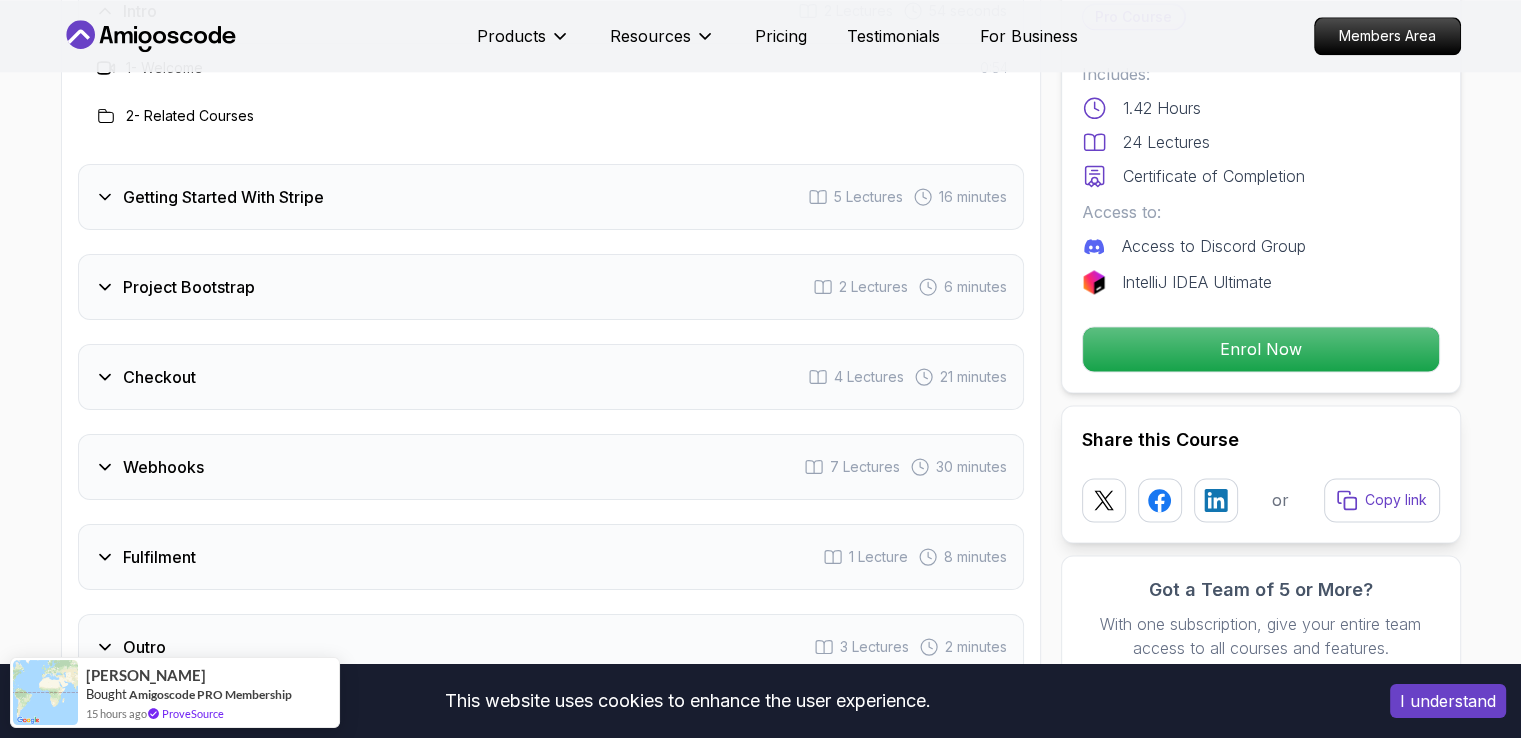 click on "Getting Started With Stripe 5   Lectures     16 minutes" at bounding box center [551, 197] 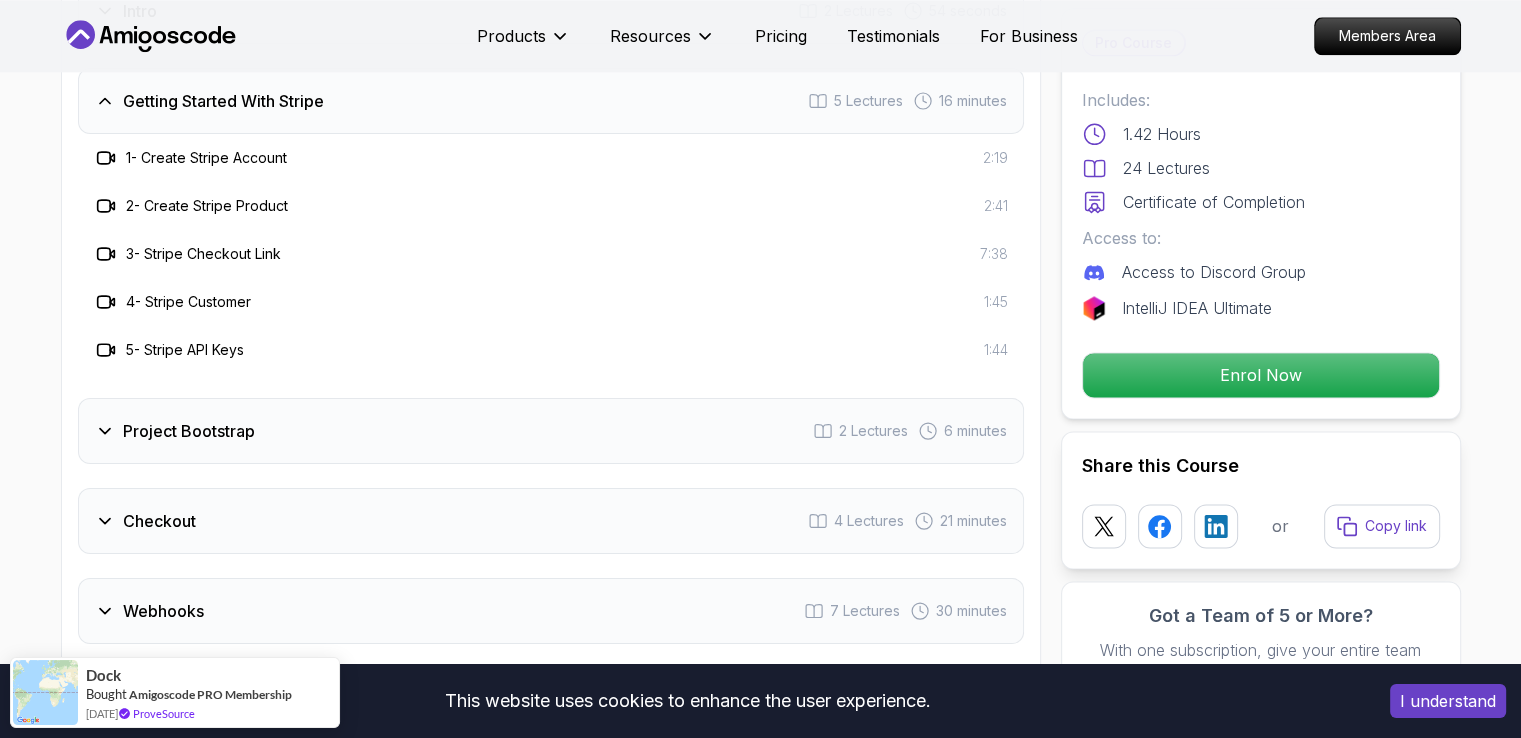 click on "Project Bootstrap 2   Lectures     6 minutes" at bounding box center [551, 431] 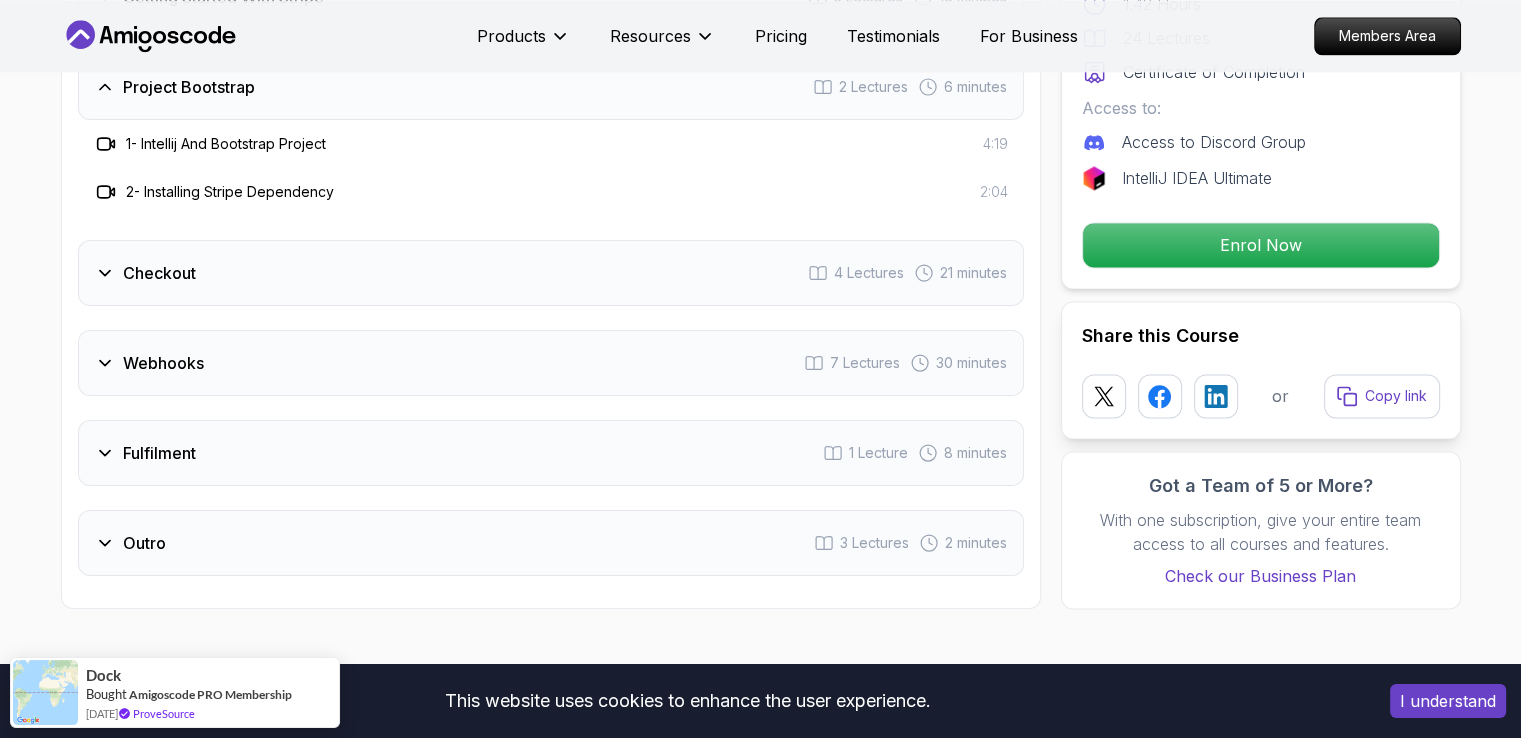scroll, scrollTop: 2800, scrollLeft: 0, axis: vertical 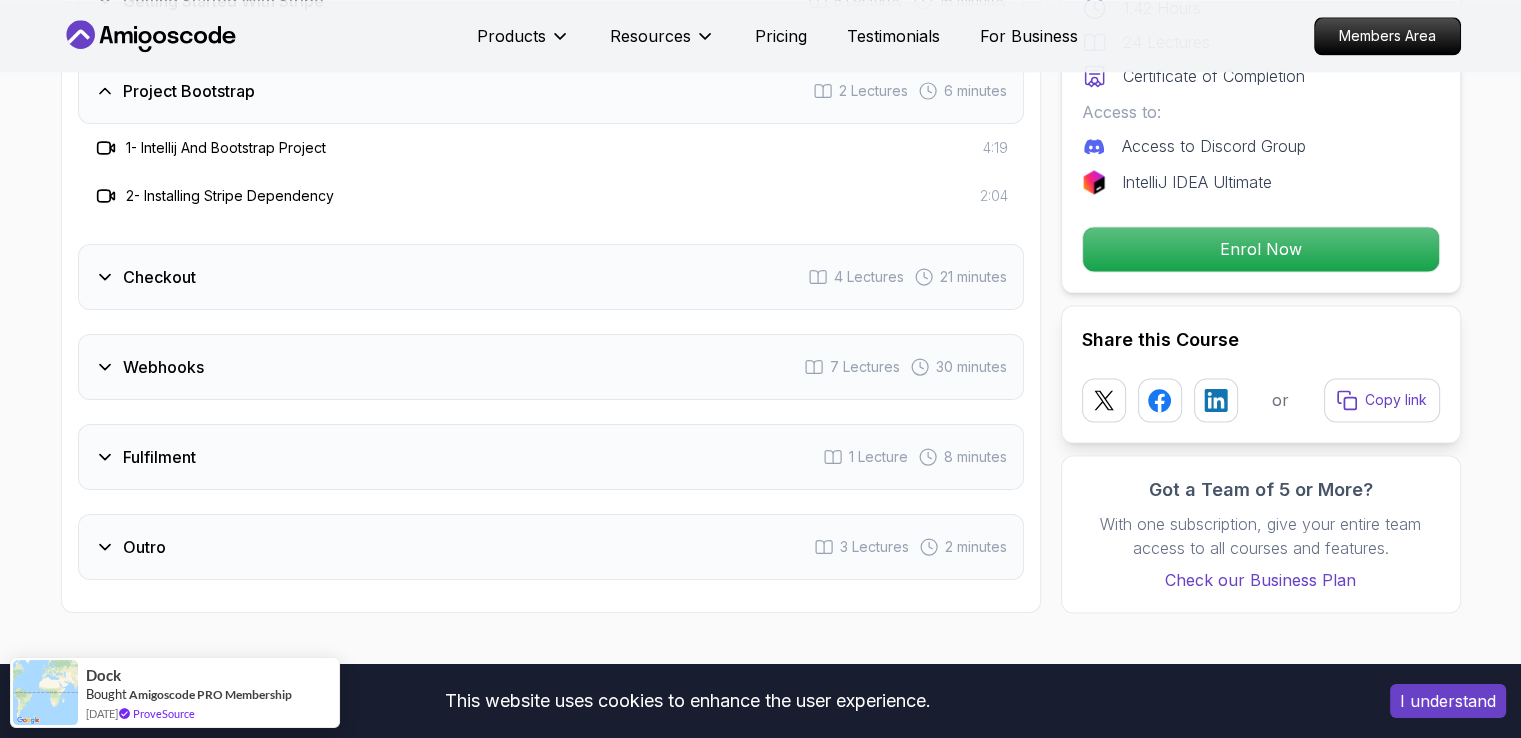 click on "Checkout 4   Lectures     21 minutes" at bounding box center [551, 277] 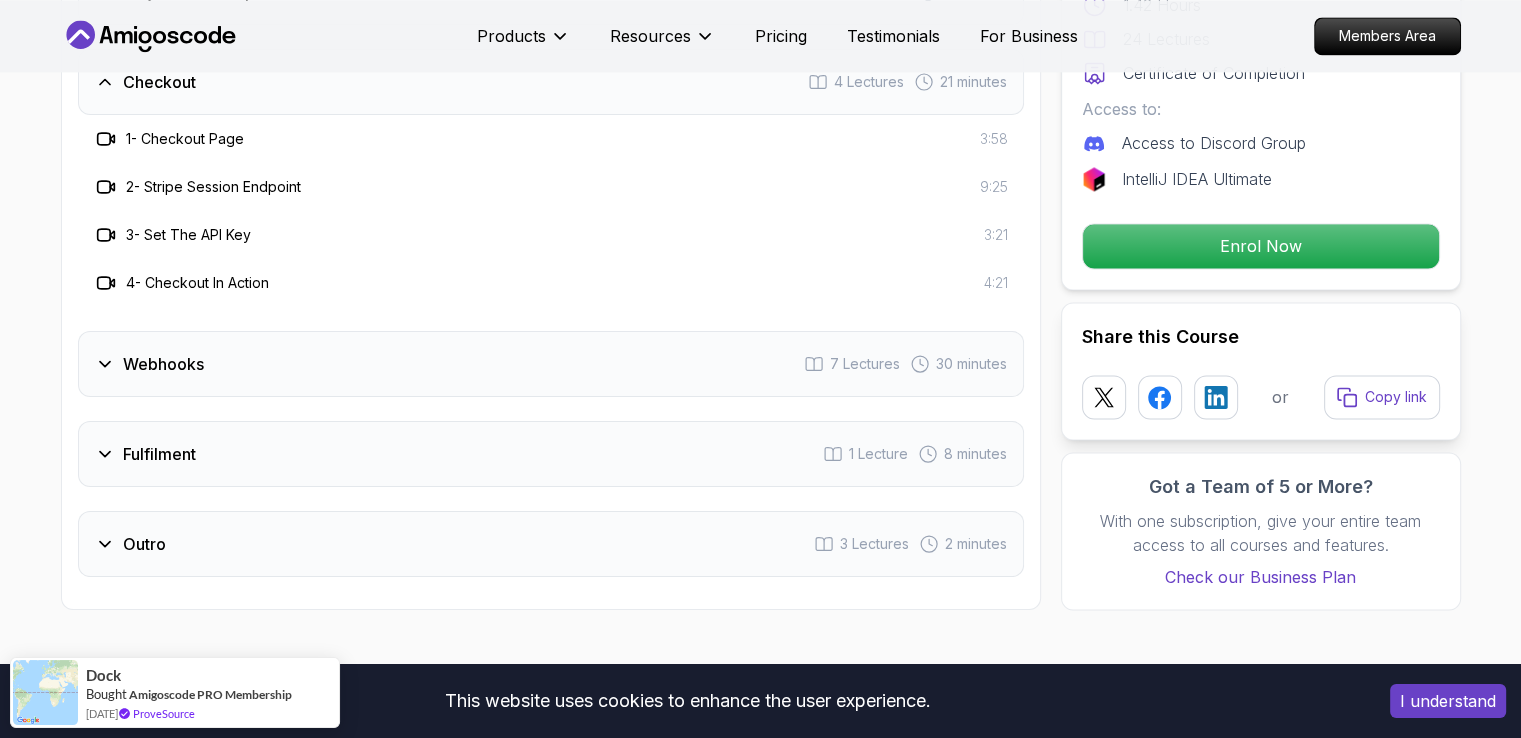 scroll, scrollTop: 2900, scrollLeft: 0, axis: vertical 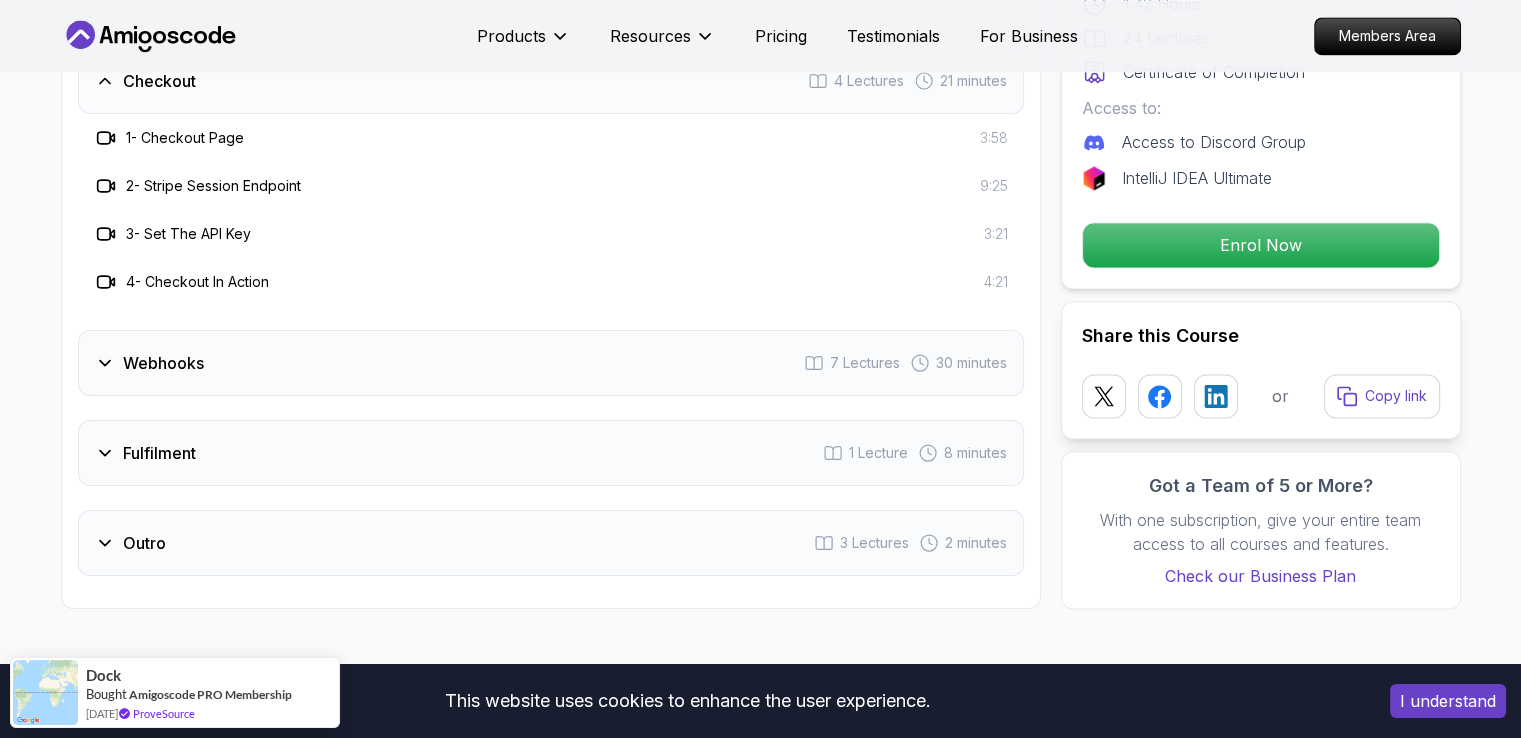 click on "Webhooks 7   Lectures     30 minutes" at bounding box center [551, 363] 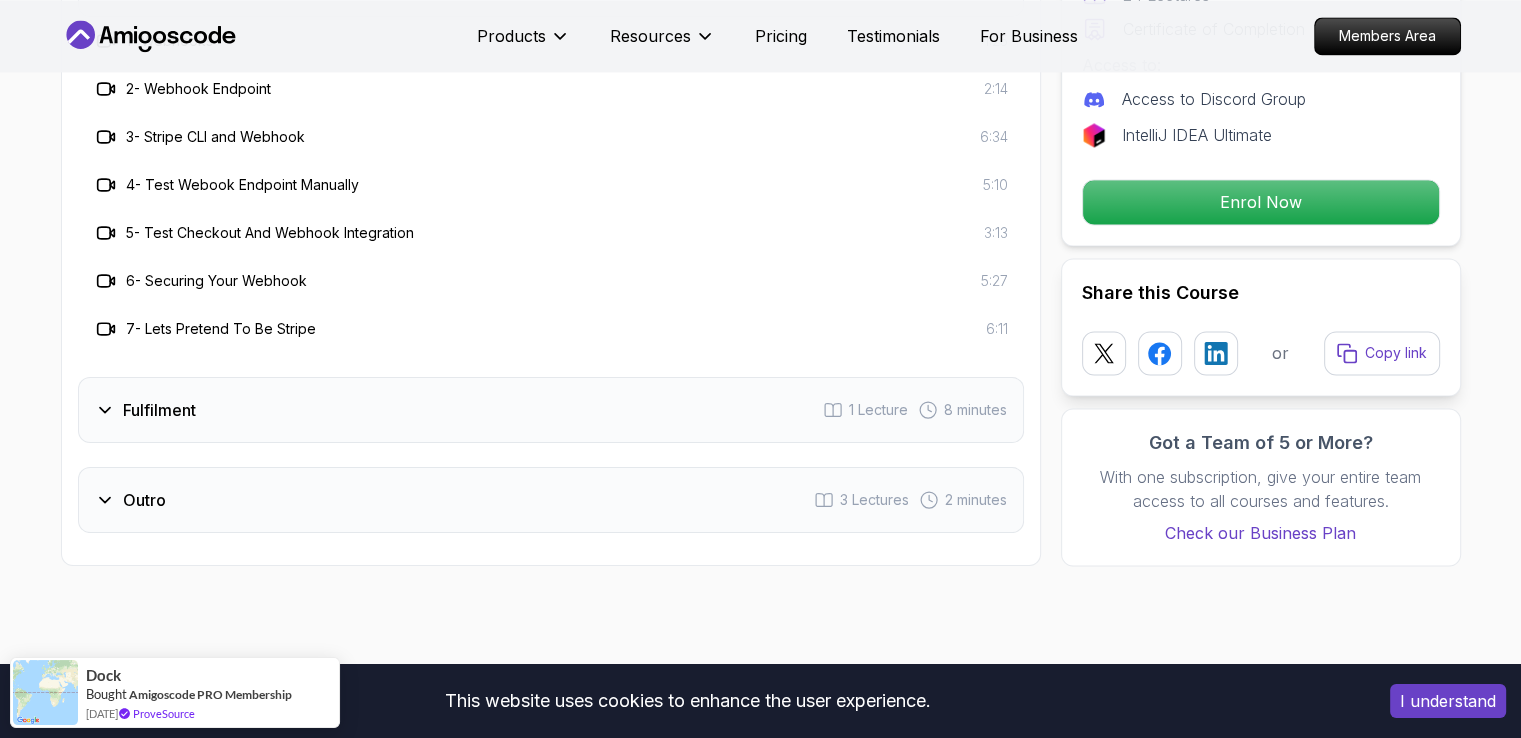 scroll, scrollTop: 3100, scrollLeft: 0, axis: vertical 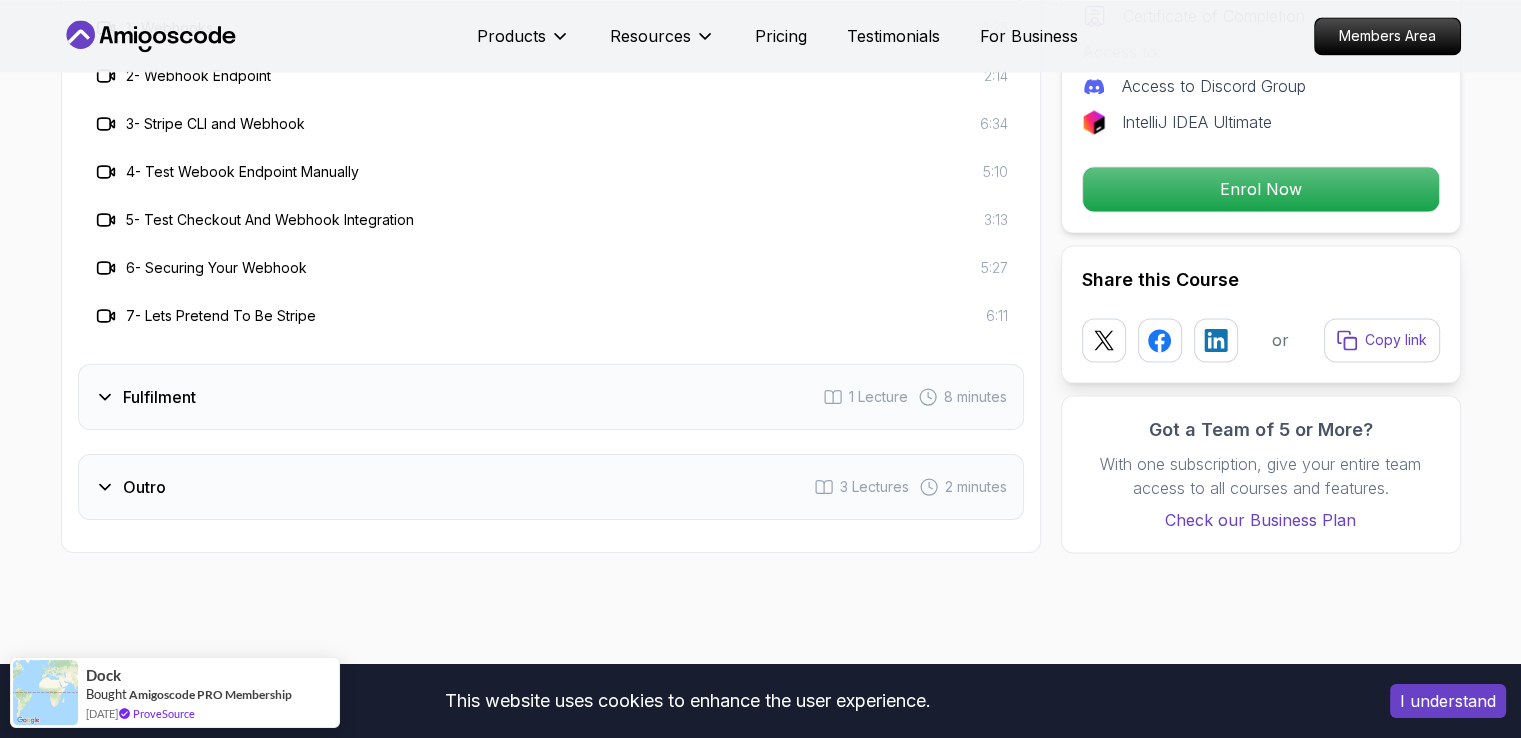 click on "Fulfilment 1   Lecture     8 minutes" at bounding box center (551, 397) 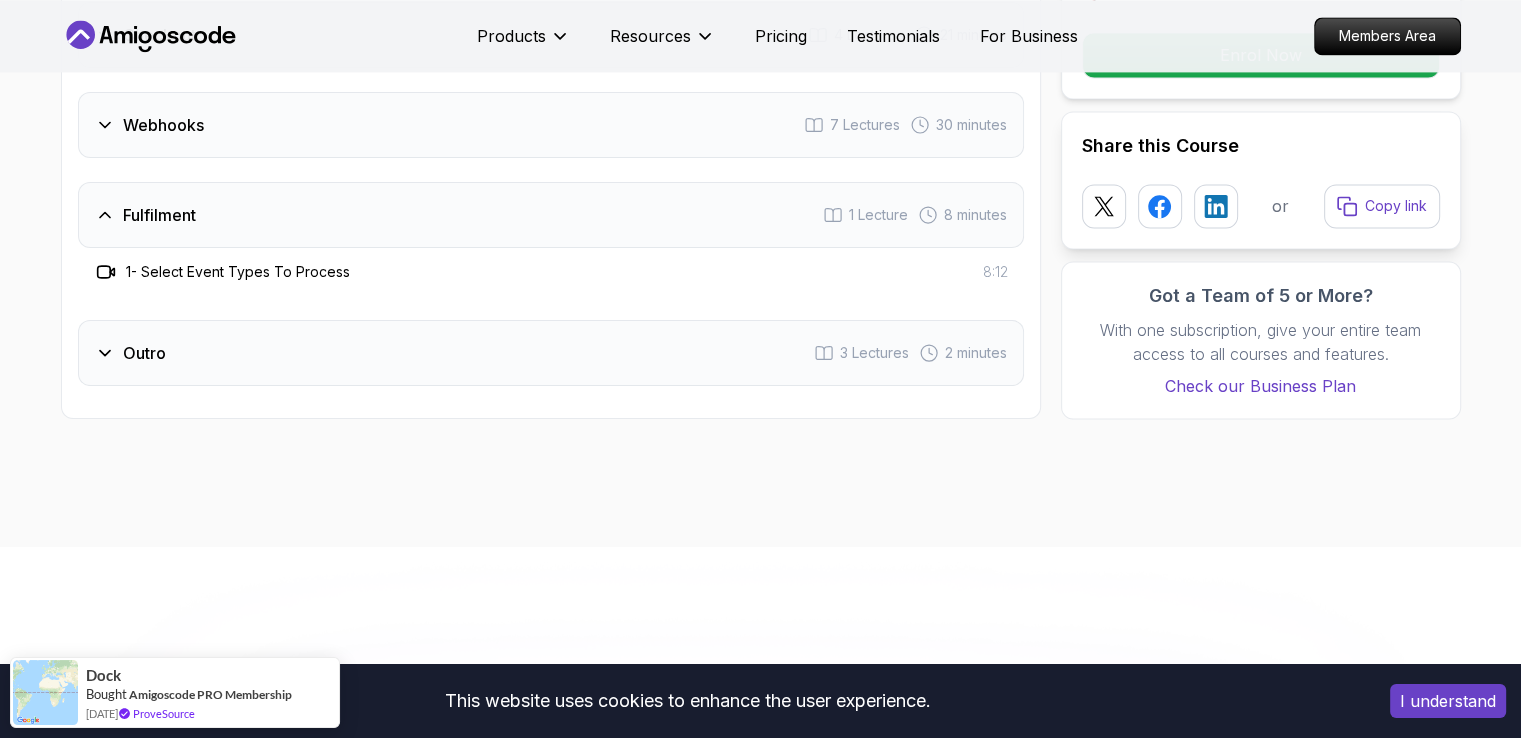scroll, scrollTop: 2900, scrollLeft: 0, axis: vertical 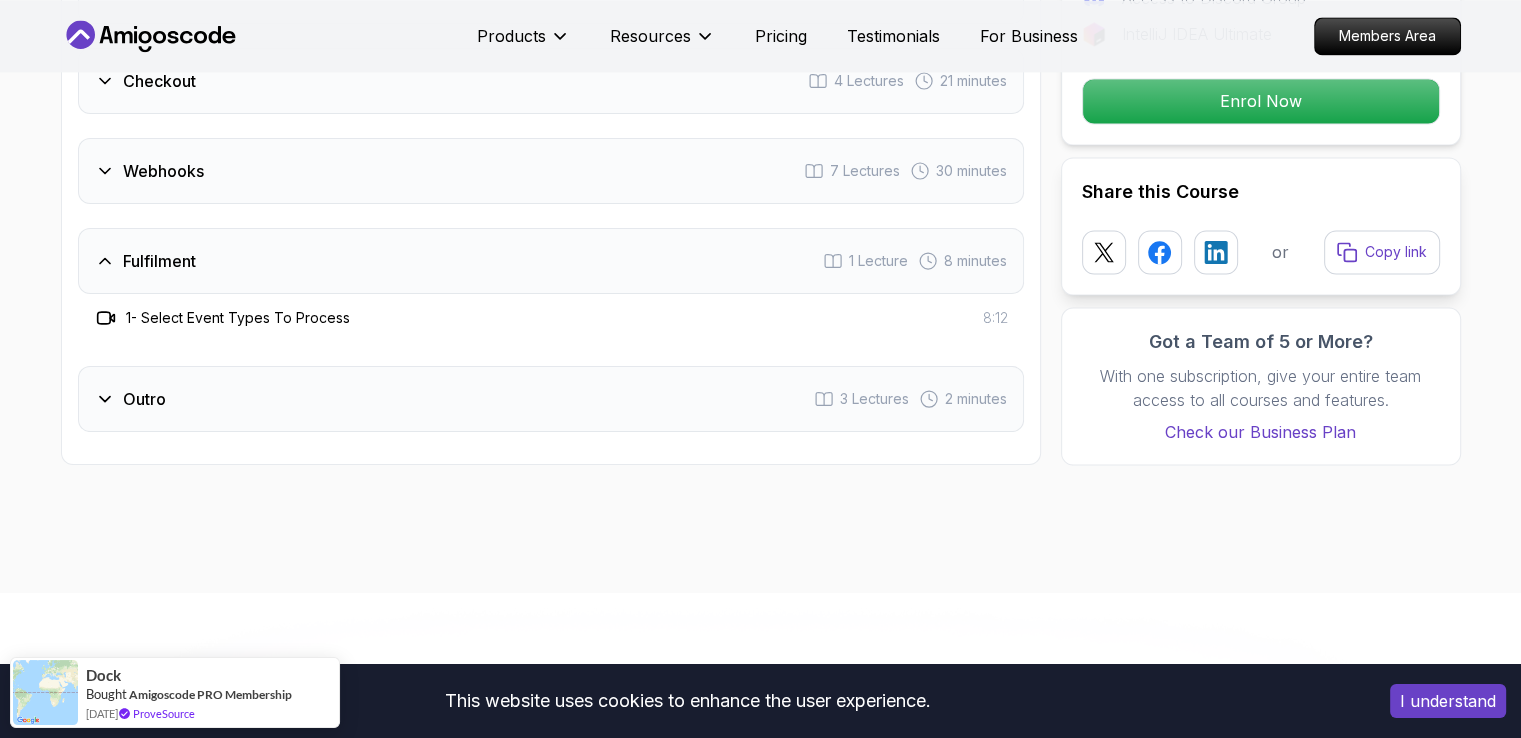 click on "Outro 3   Lectures     2 minutes" at bounding box center [551, 399] 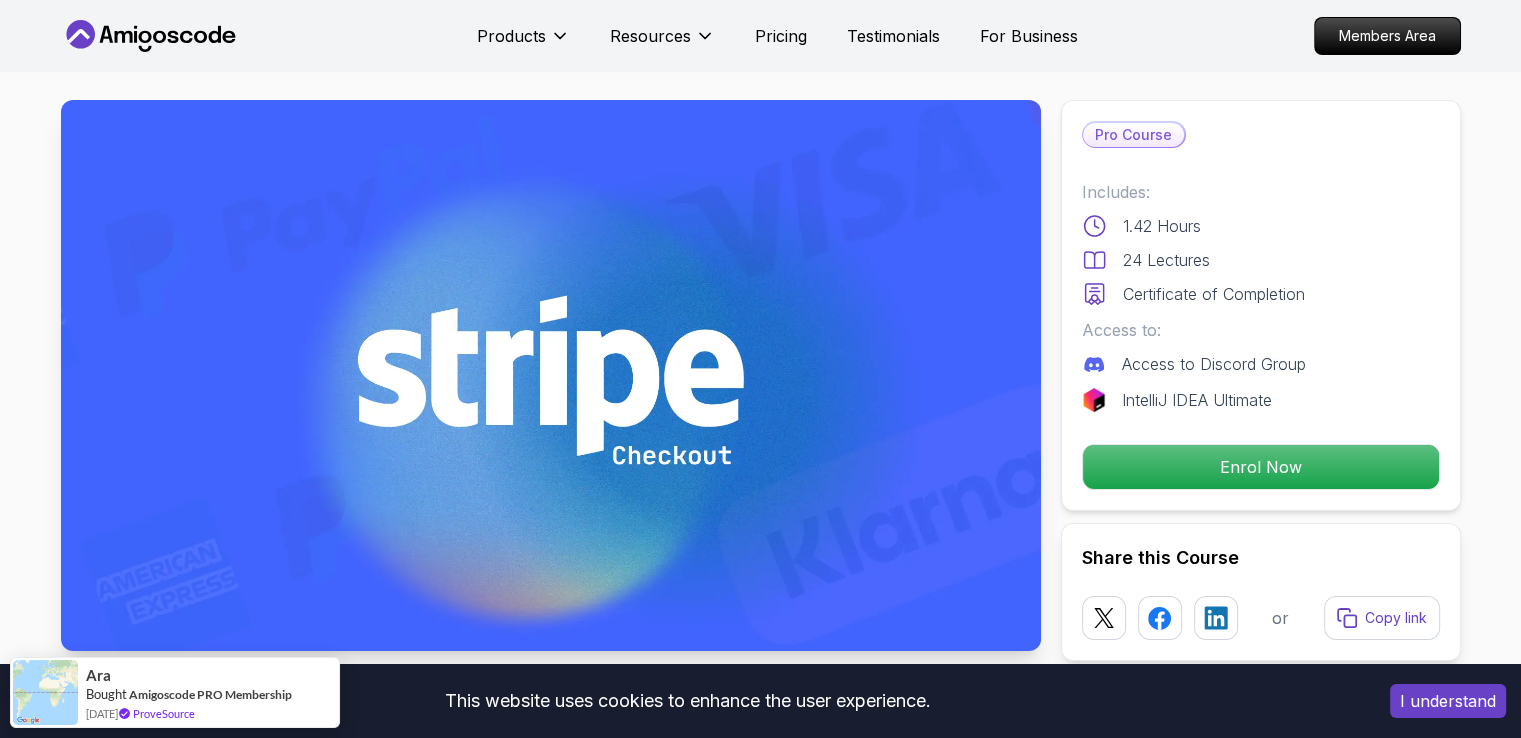 scroll, scrollTop: 0, scrollLeft: 0, axis: both 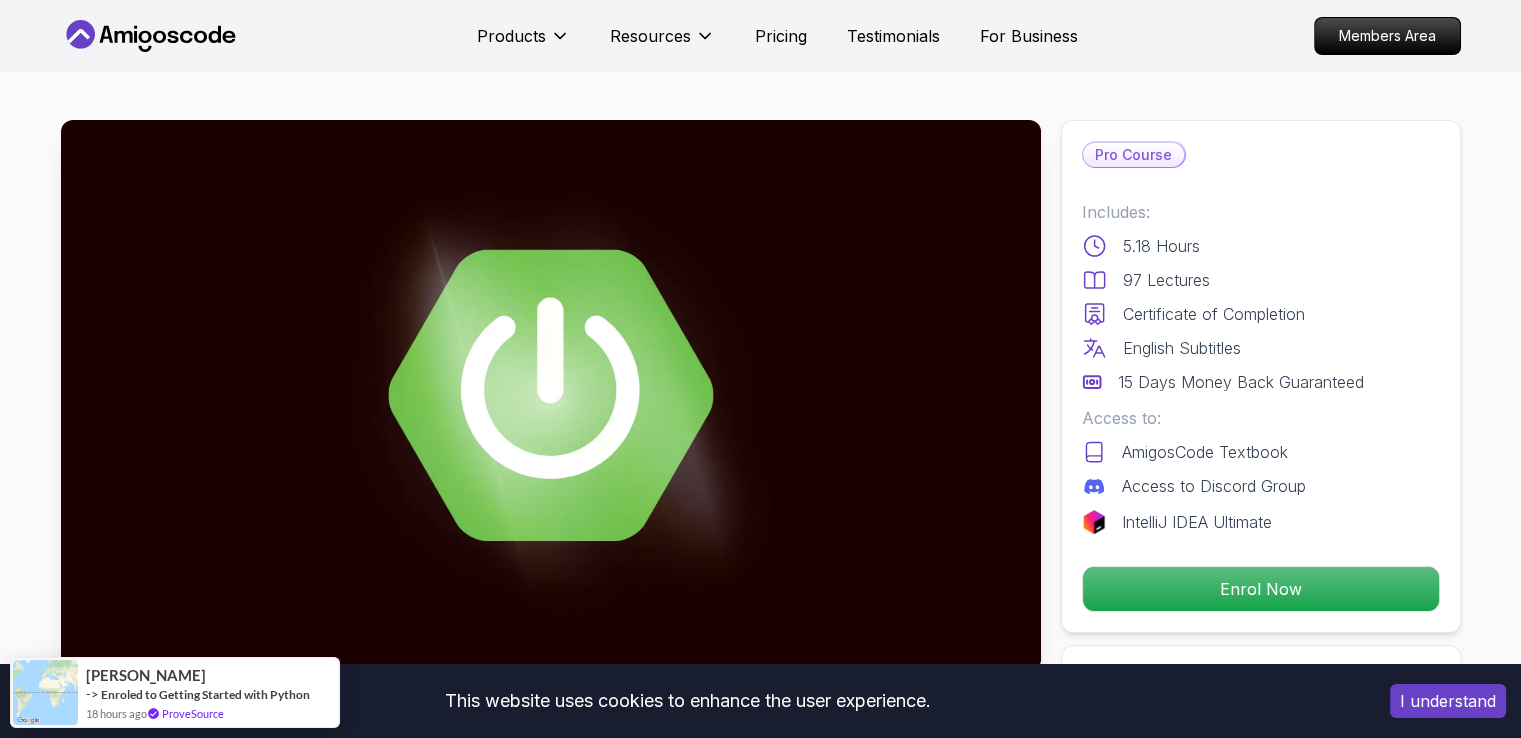 click on "This website uses cookies to enhance the user experience. I understand Products Resources Pricing Testimonials For Business Members Area Products Resources Pricing Testimonials For Business Members Area Advanced Spring Boot Dive deep into Spring Boot with our advanced course, designed to take your skills from intermediate to expert level. Mama Samba Braima Djalo  /   Instructor Pro Course Includes: 5.18 Hours 97 Lectures Certificate of Completion English Subtitles 15 Days Money Back Guaranteed Access to: AmigosCode Textbook Access to Discord Group IntelliJ IDEA Ultimate Enrol Now Share this Course or Copy link Got a Team of 5 or More? With one subscription, give your entire team access to all courses and features. Check our Business Plan Mama Samba Braima Djalo  /   Instructor What you will learn java spring spring-boot spring-data-jpa spring-security docker postgres h2 Java Bean Validation - Master efficient validation techniques with annotations, custom validations, and @Valid.
The  Advanced Spring Boot" at bounding box center (760, 4506) 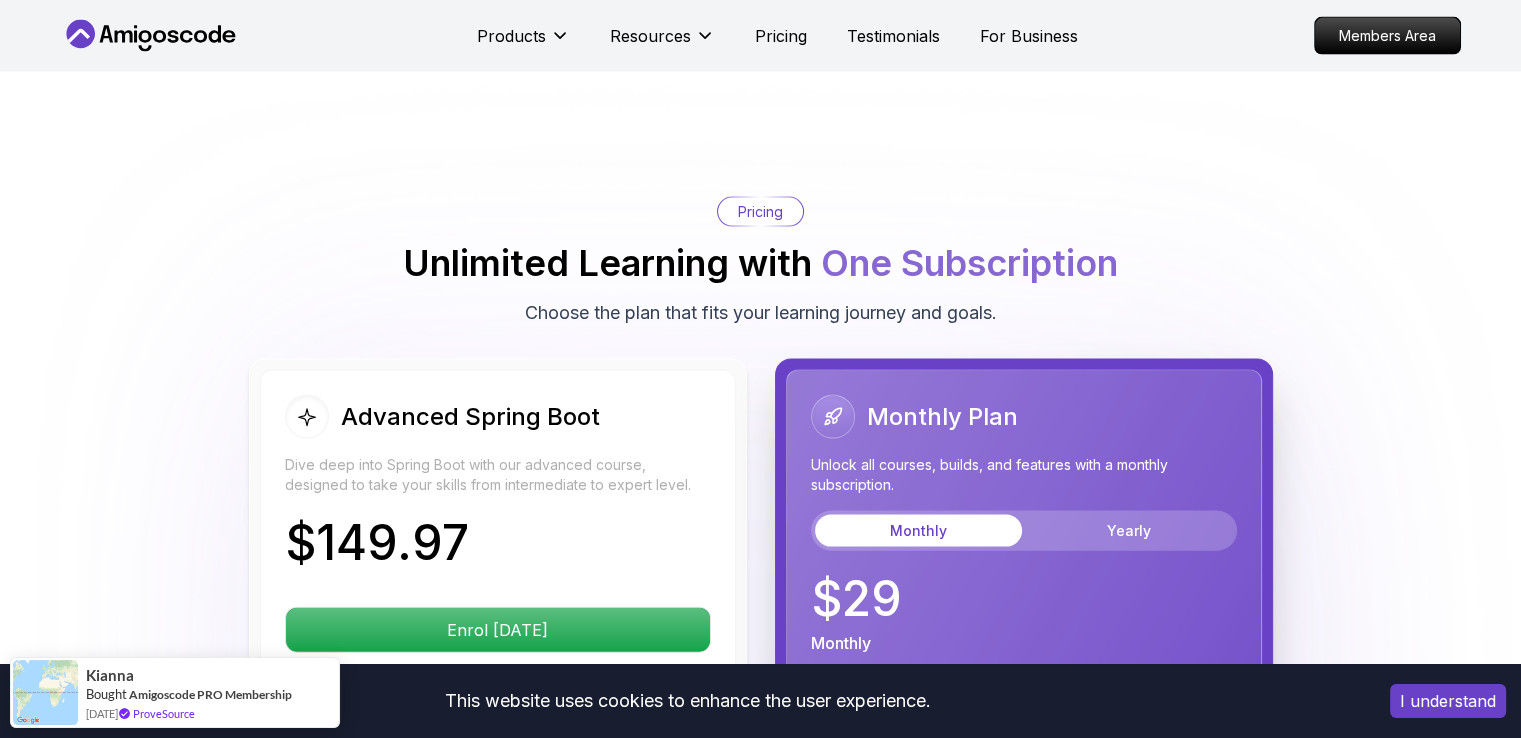 scroll, scrollTop: 4300, scrollLeft: 0, axis: vertical 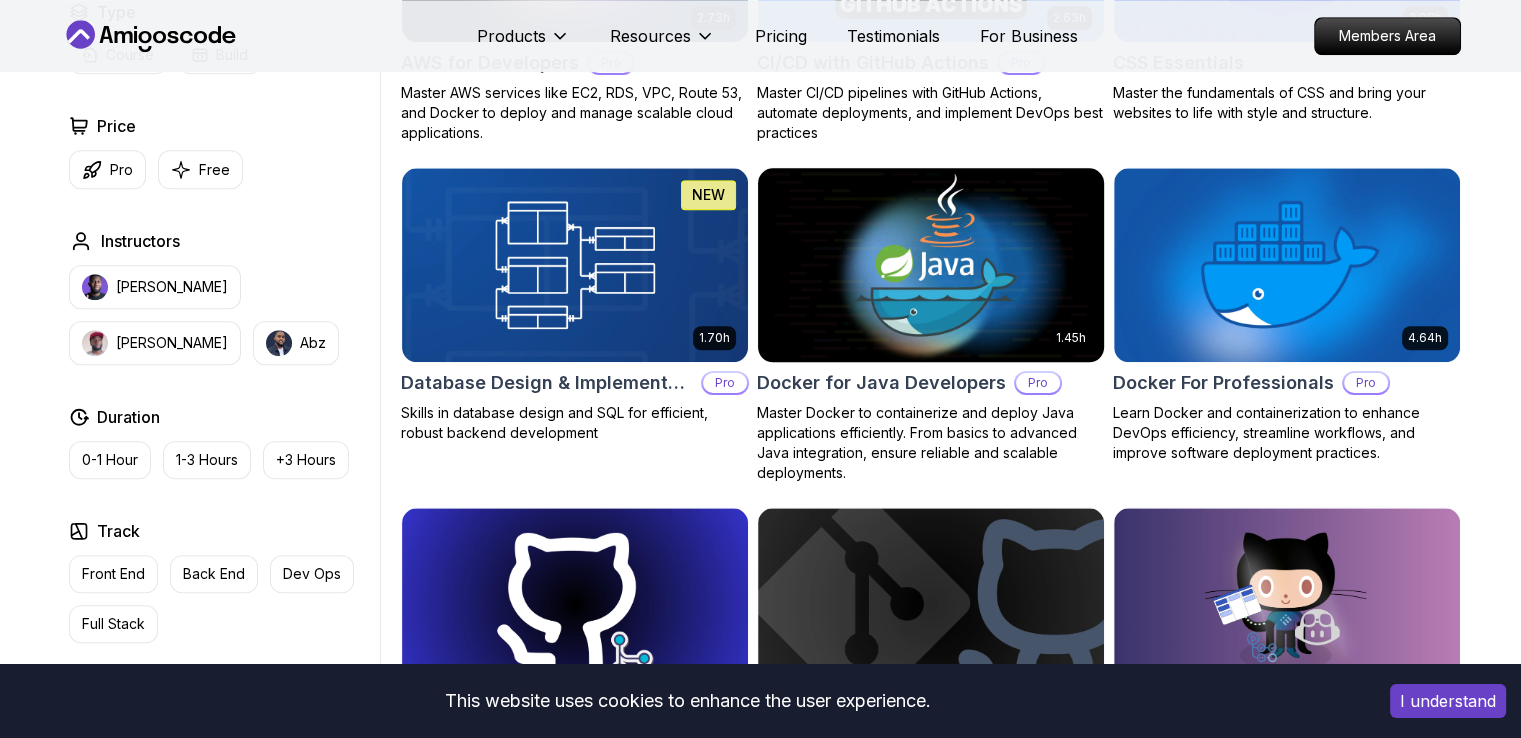click at bounding box center (930, 264) 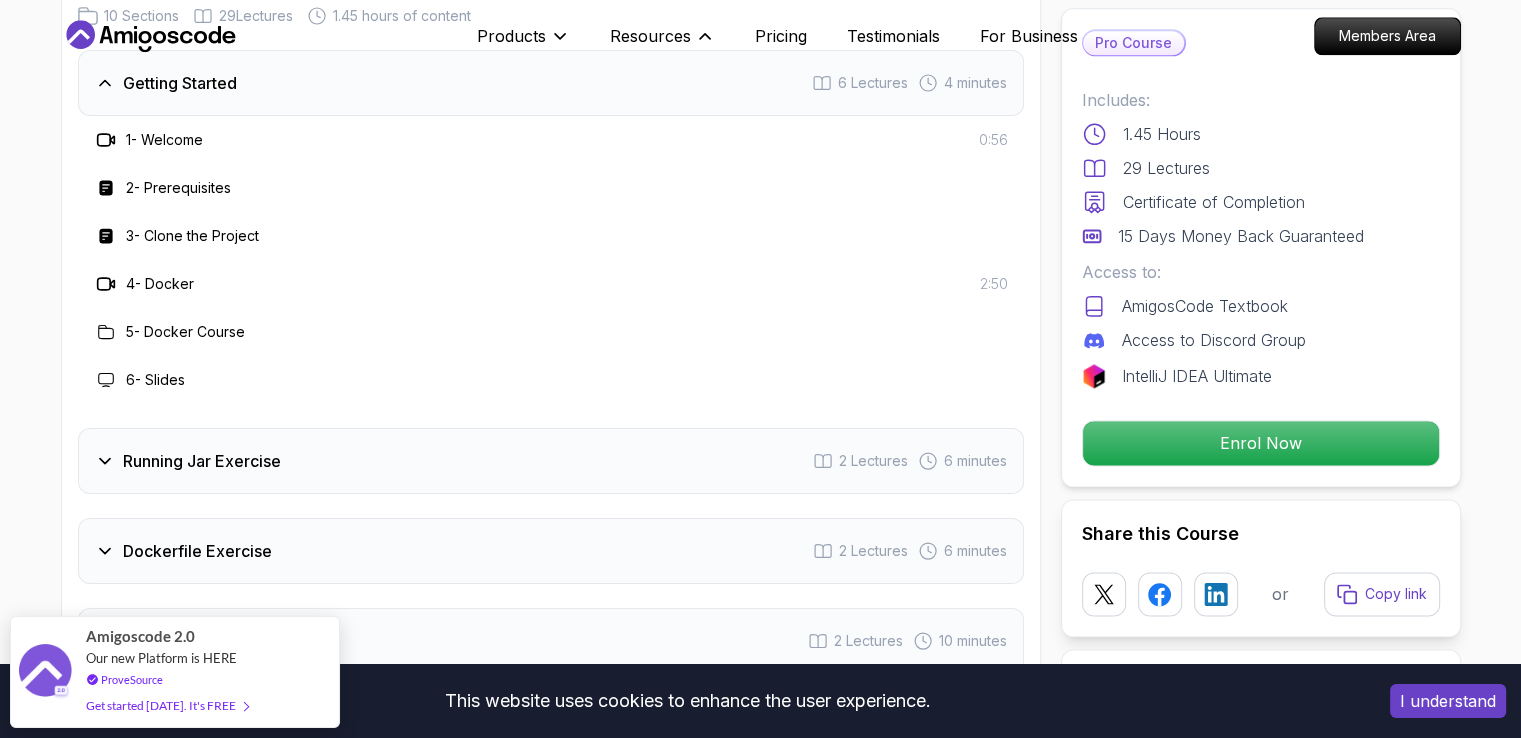 scroll, scrollTop: 2600, scrollLeft: 0, axis: vertical 